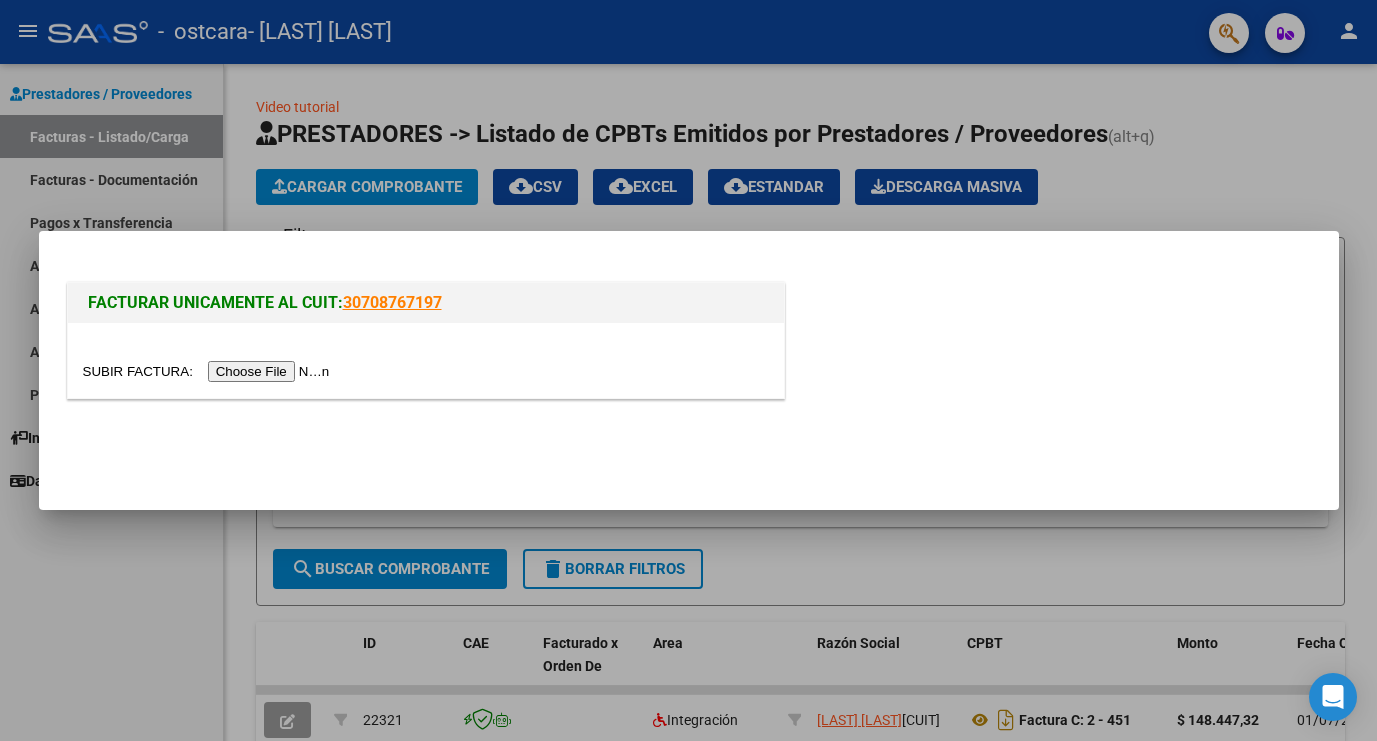 scroll, scrollTop: 0, scrollLeft: 0, axis: both 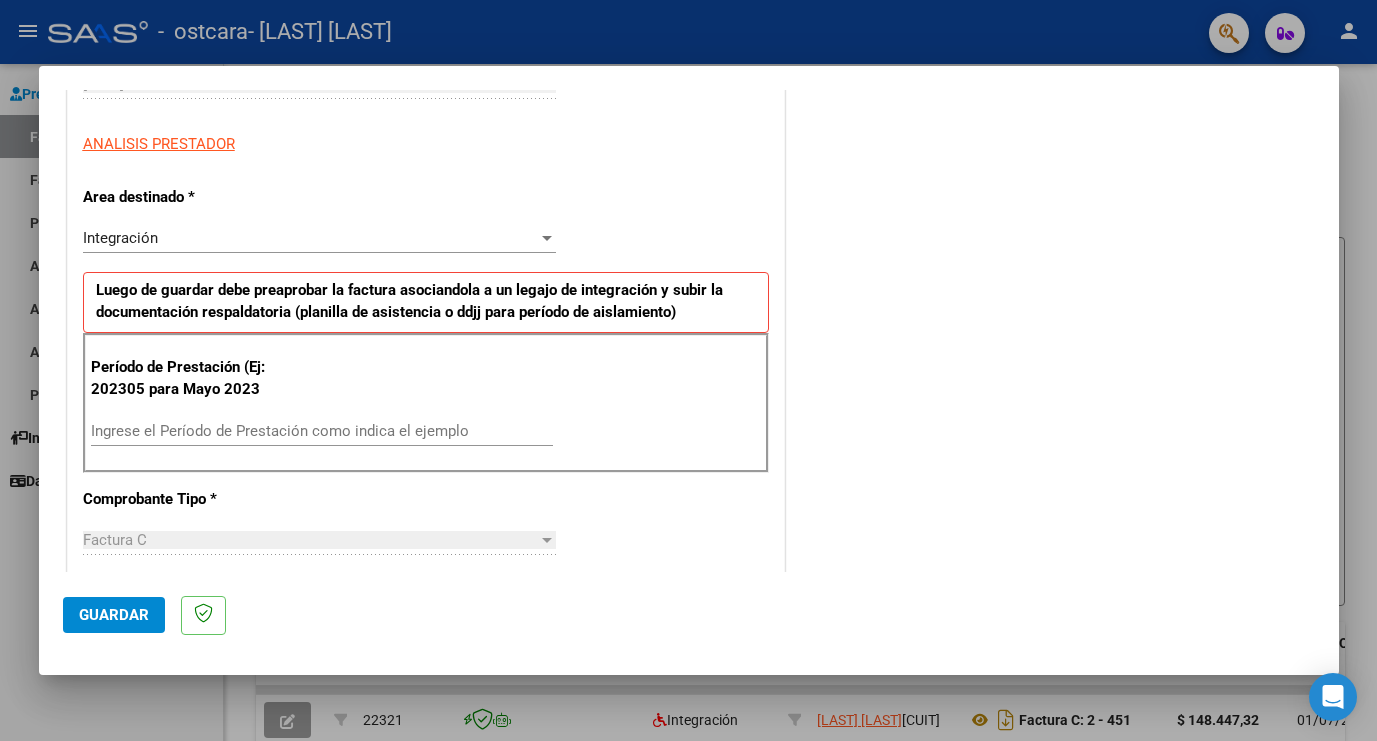 click on "Ingrese el Período de Prestación como indica el ejemplo" at bounding box center [322, 431] 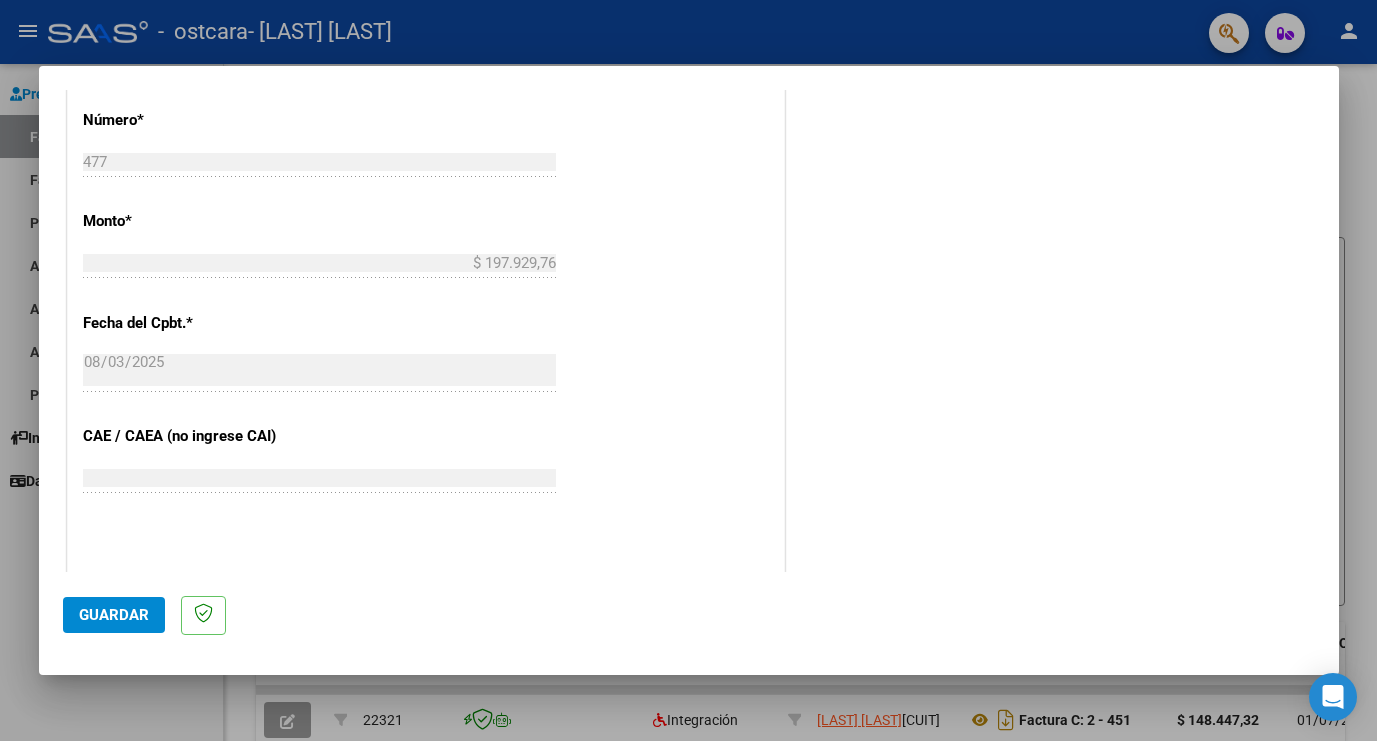 scroll, scrollTop: 922, scrollLeft: 0, axis: vertical 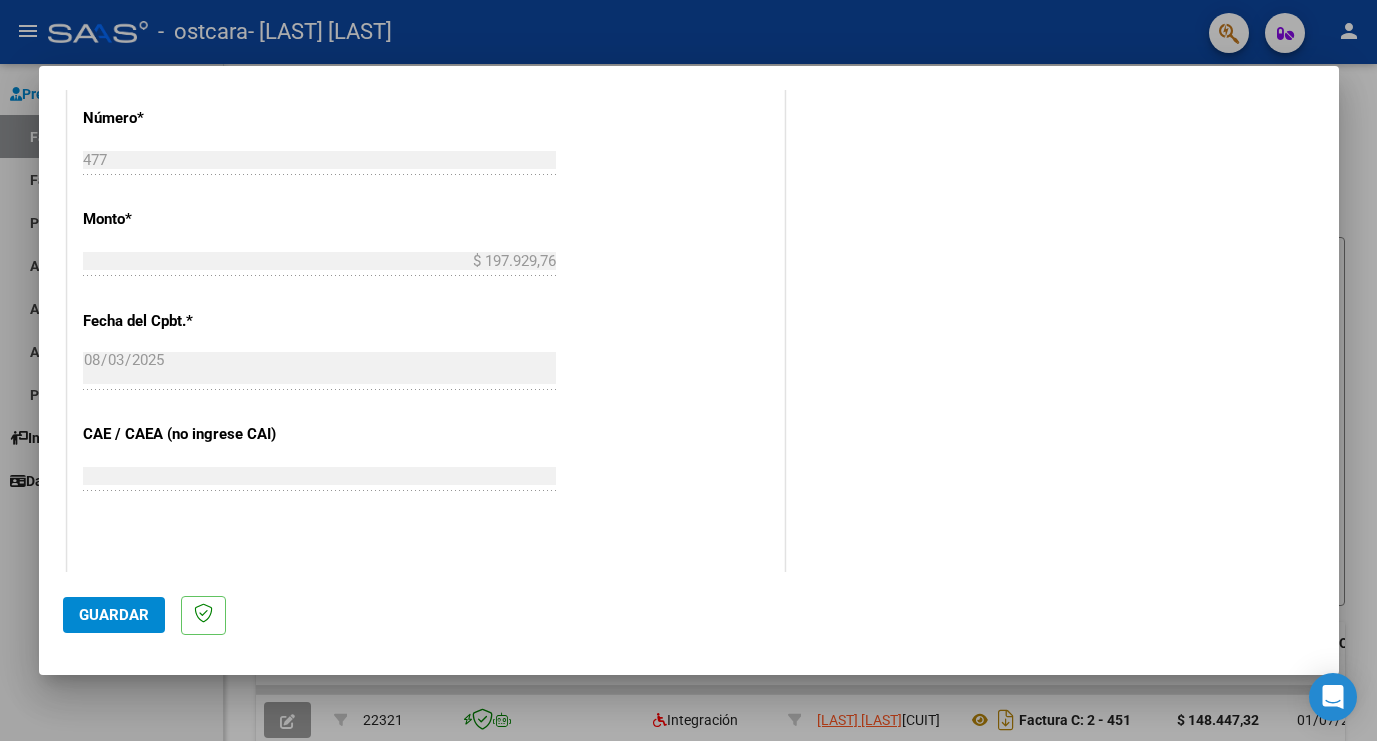 type on "202507" 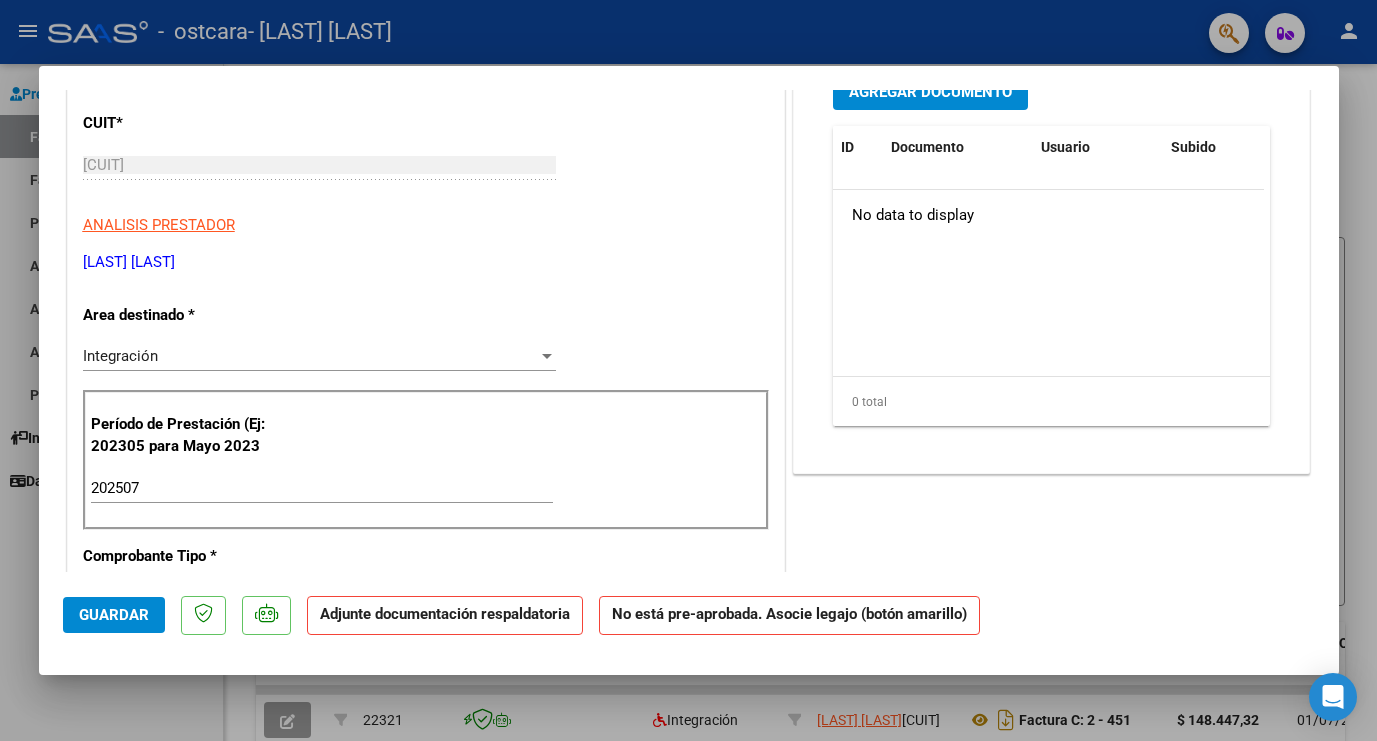 scroll, scrollTop: 0, scrollLeft: 0, axis: both 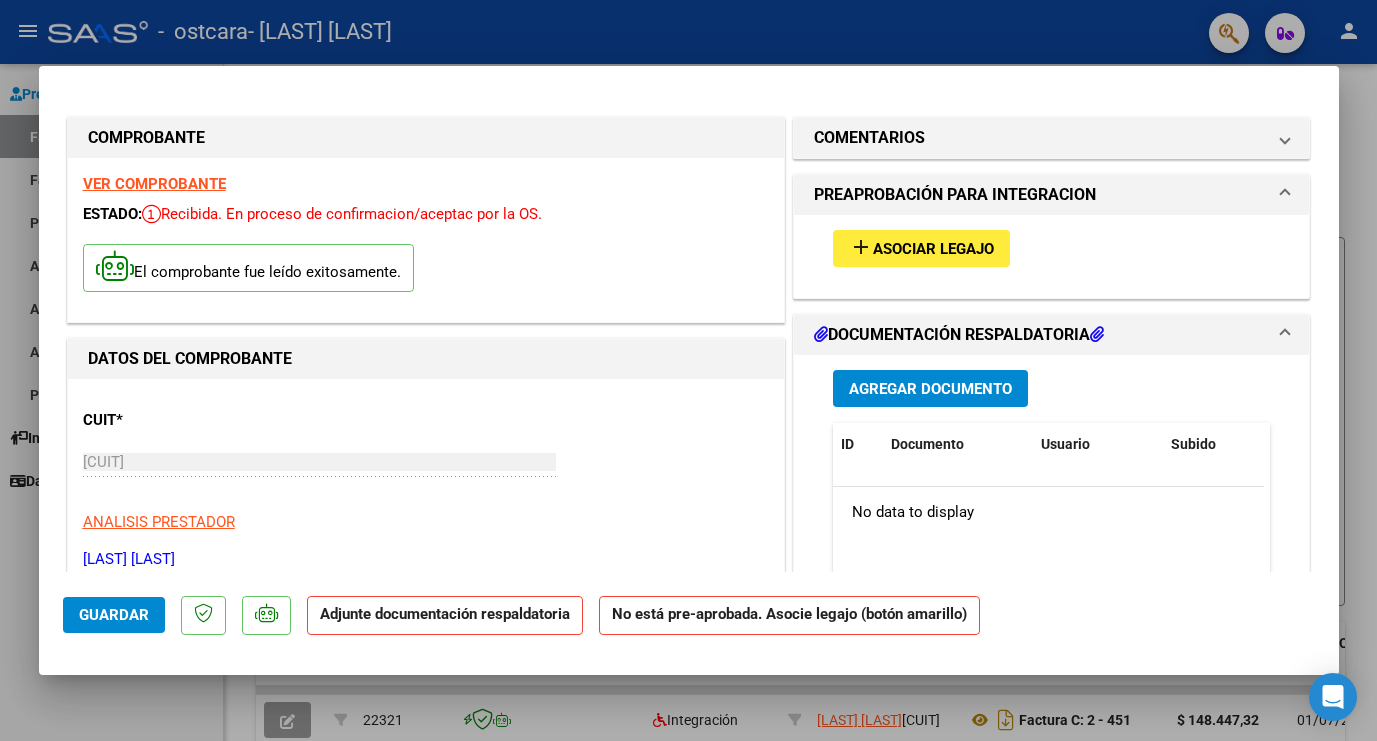 click on "Asociar Legajo" at bounding box center [933, 249] 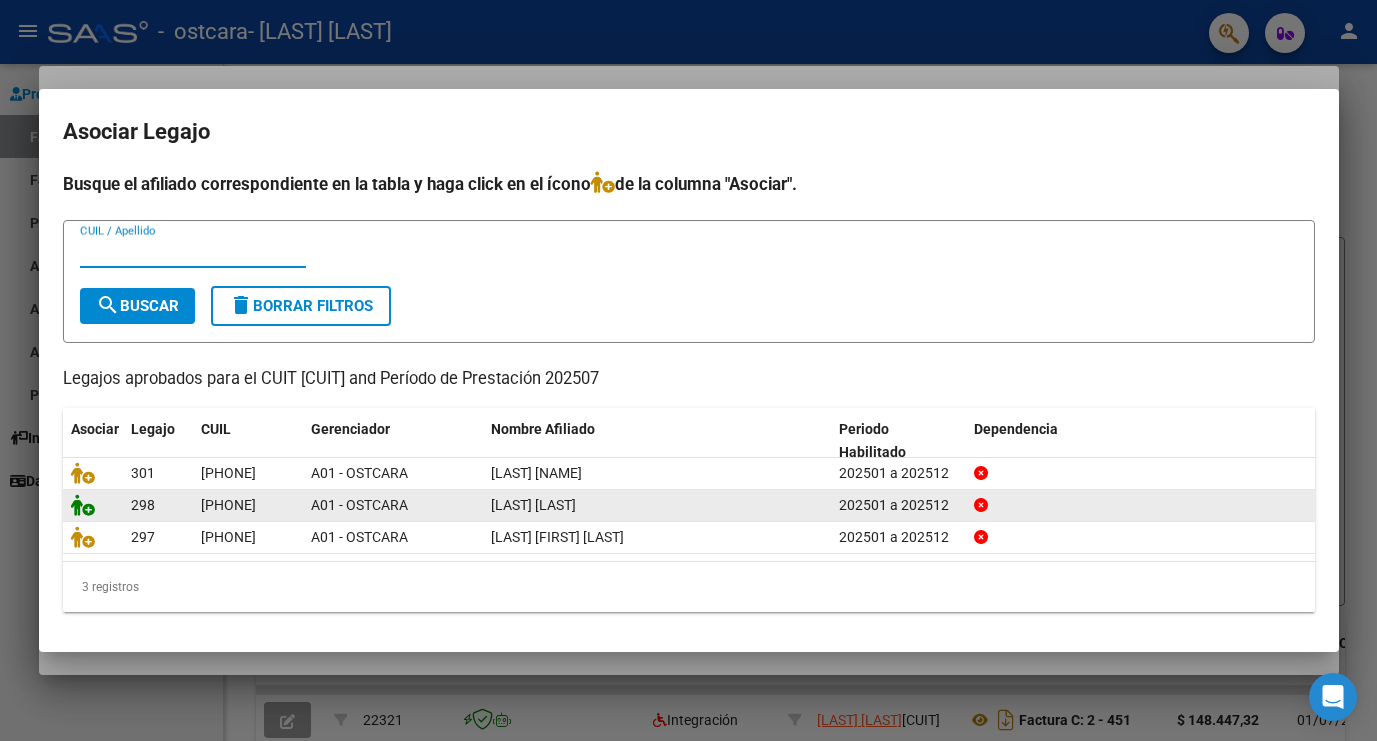 click 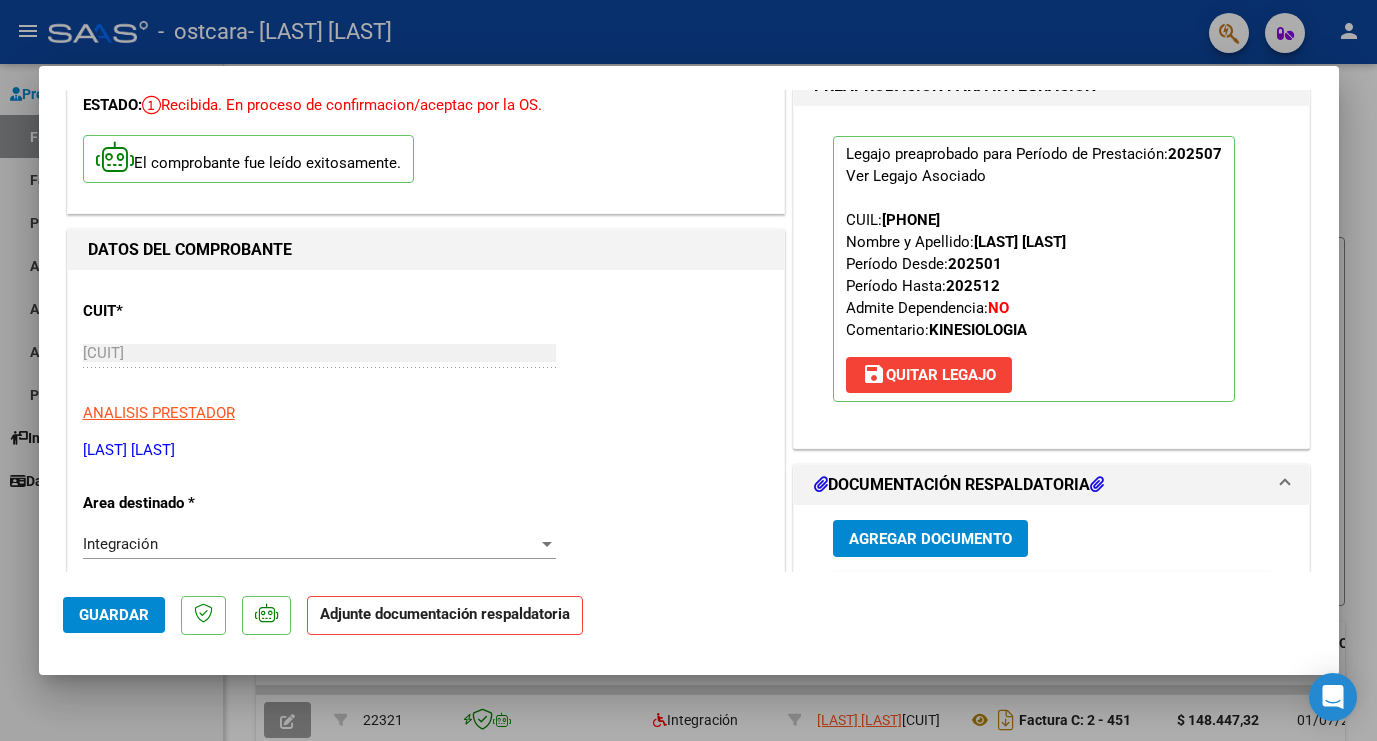 scroll, scrollTop: 158, scrollLeft: 0, axis: vertical 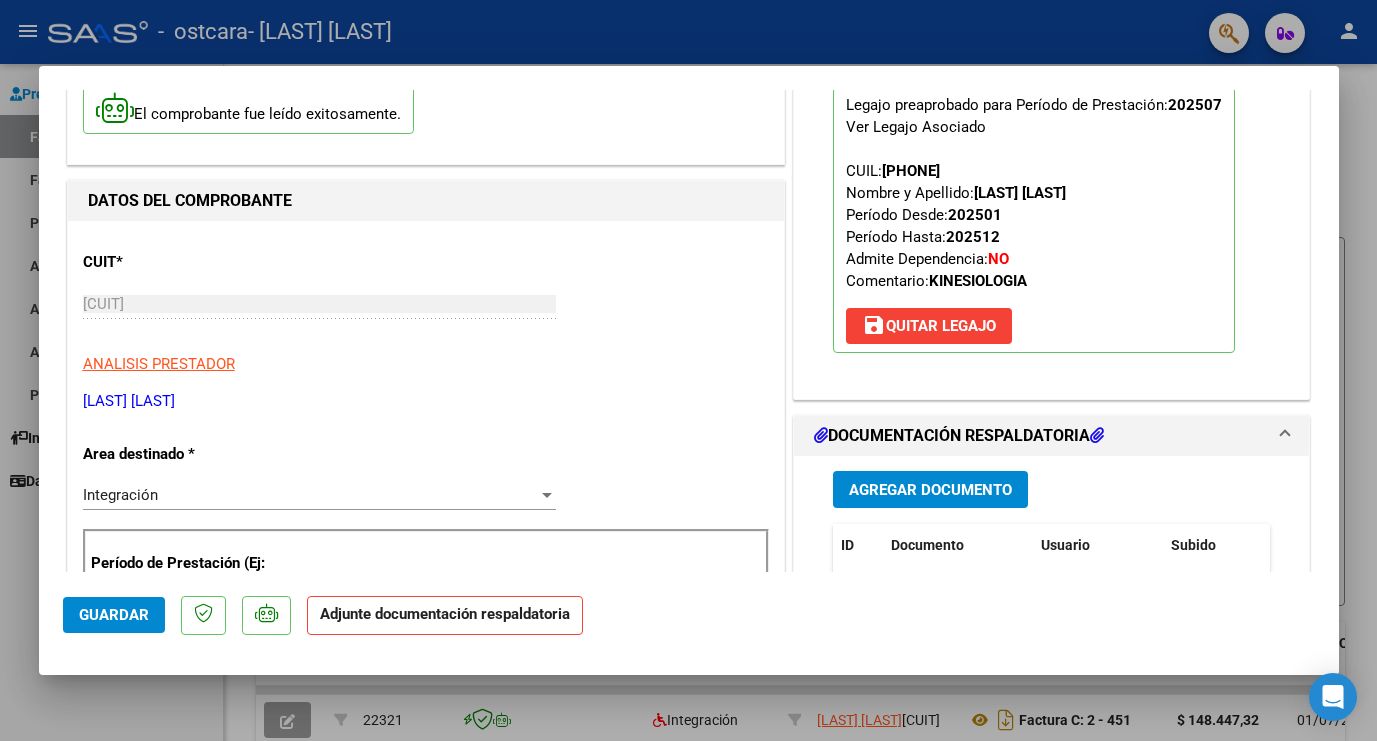 click on "Agregar Documento" at bounding box center (930, 490) 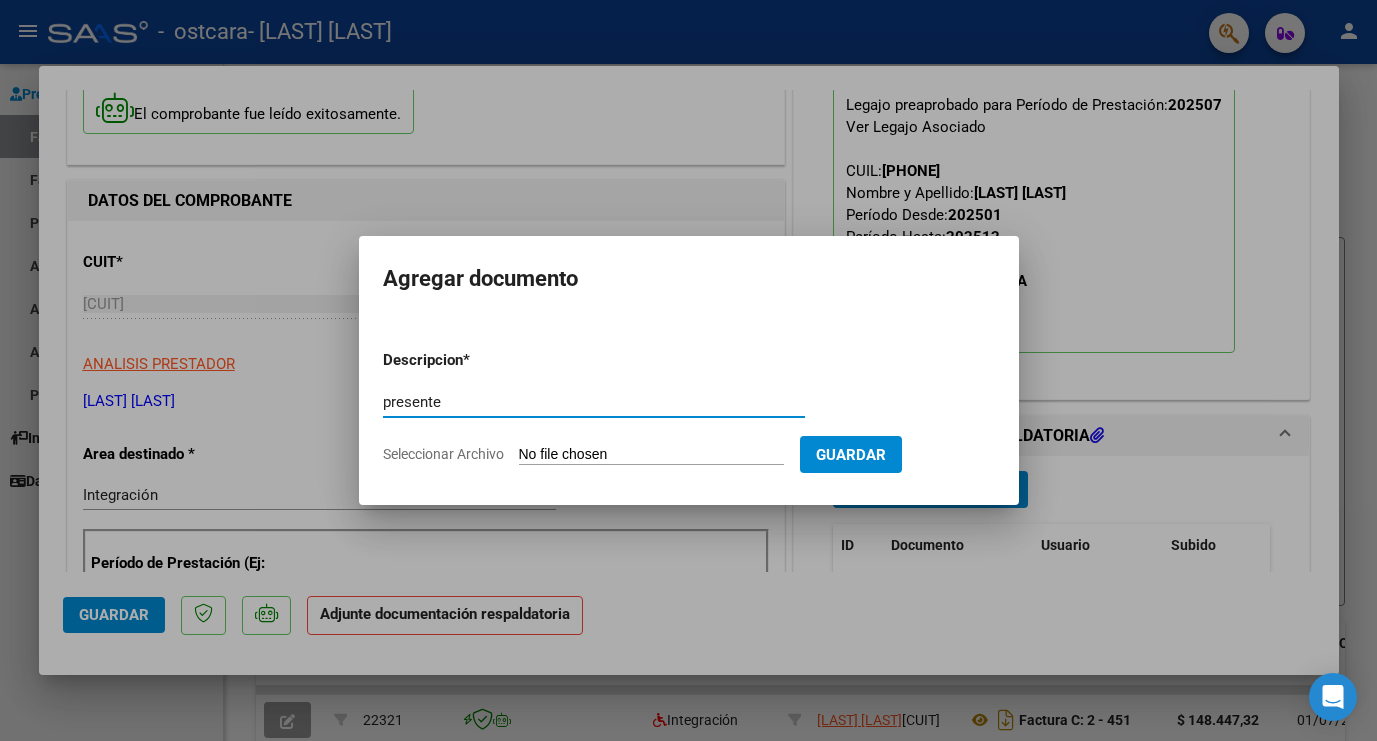 type on "presente" 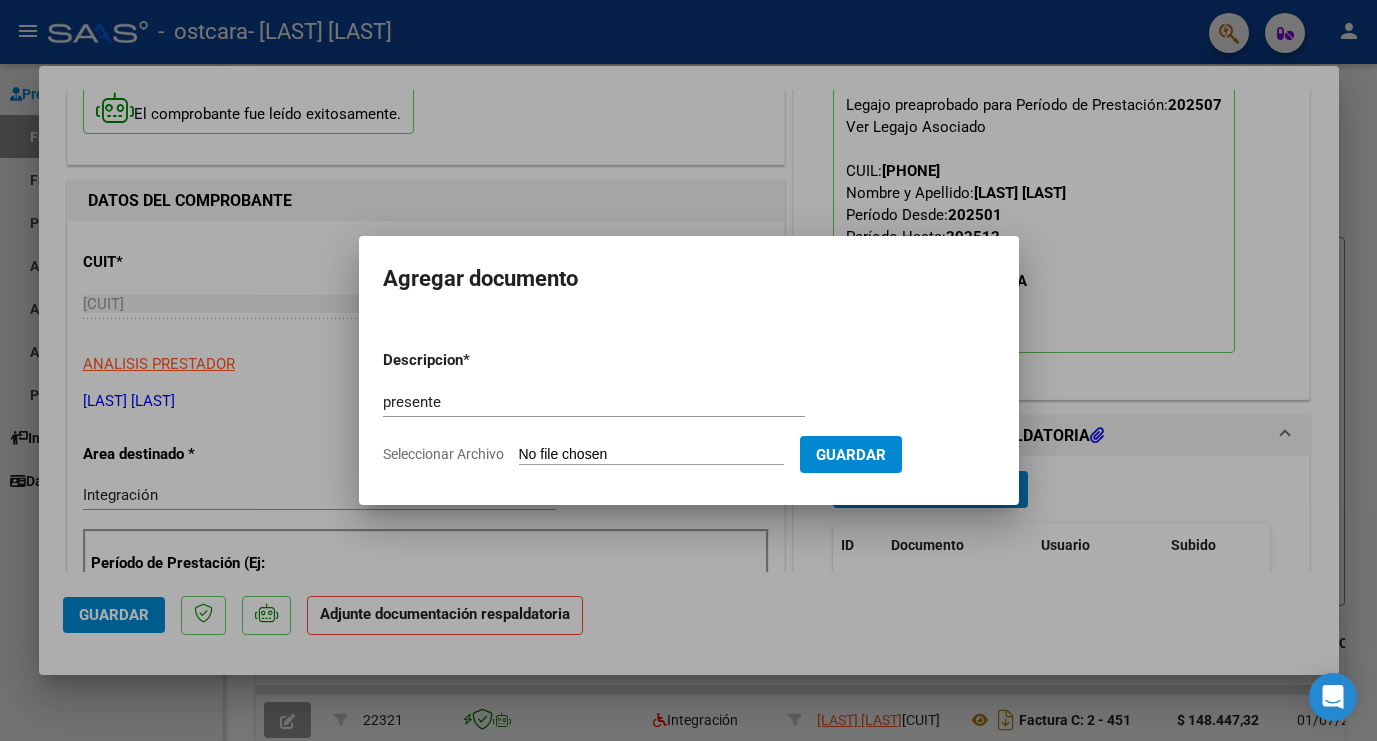 type on "C:\fakepath\p [NAME].pdf" 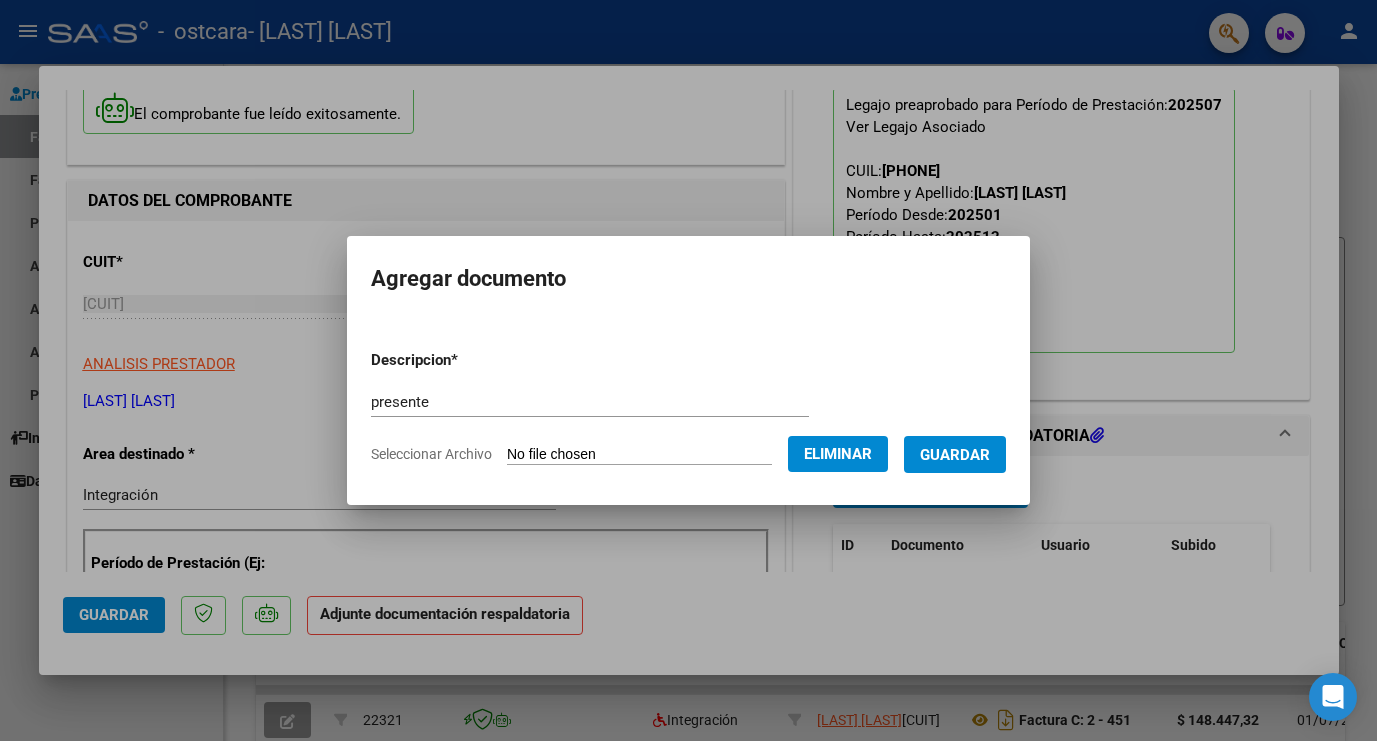 click on "Guardar" at bounding box center (955, 455) 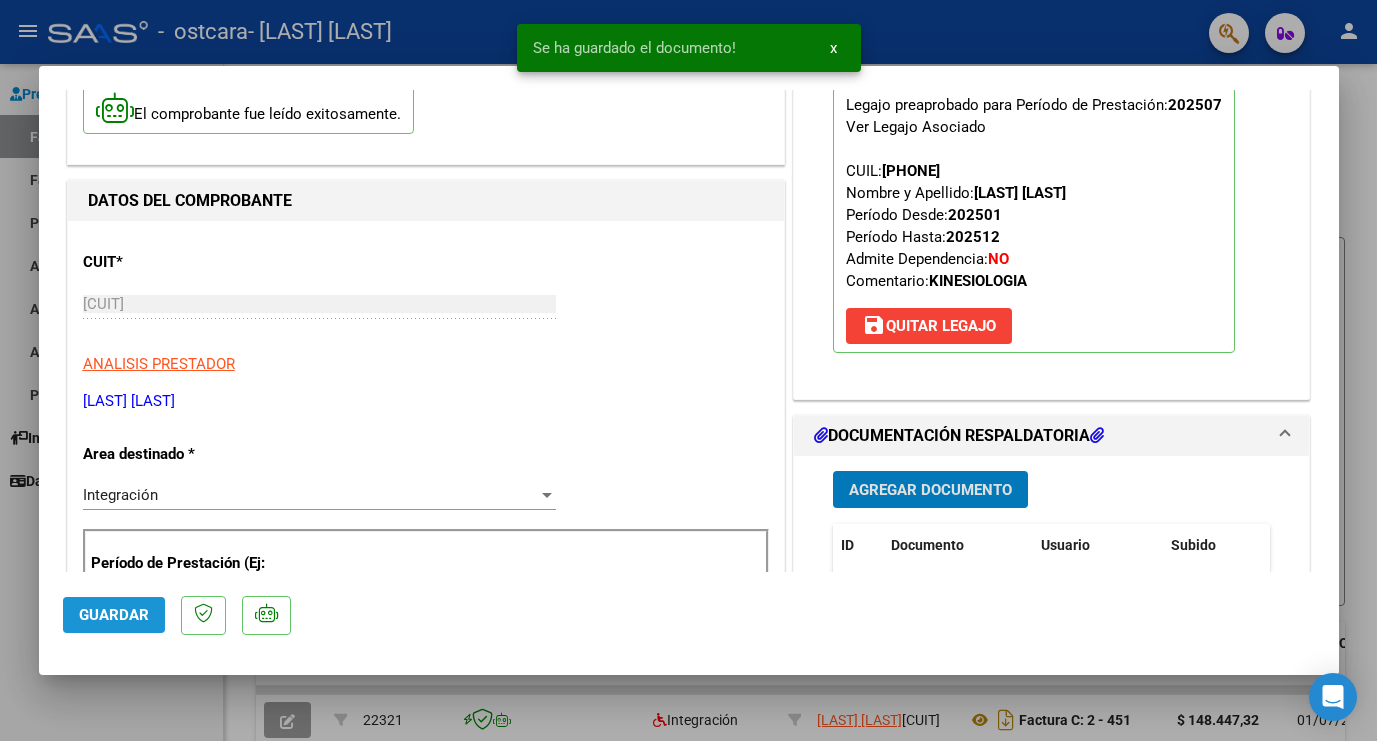 click on "Guardar" 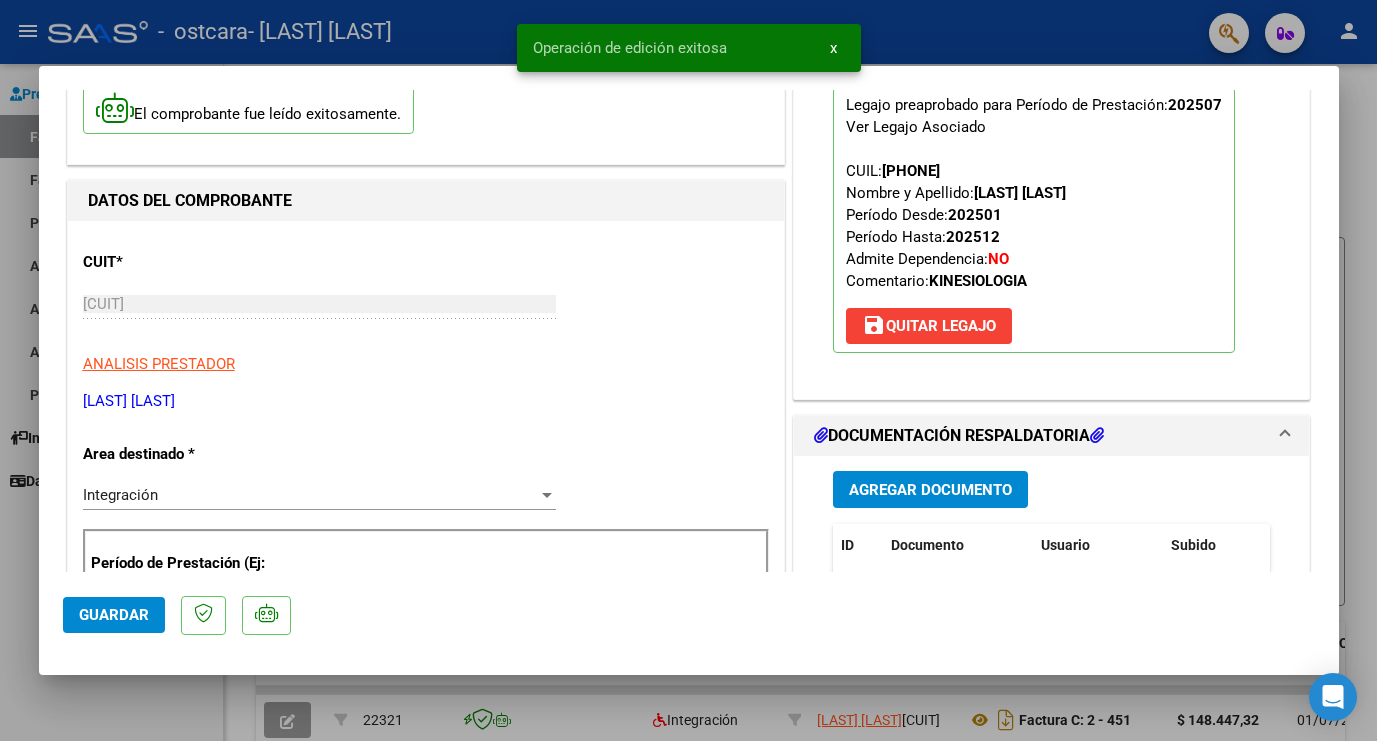 click at bounding box center (688, 370) 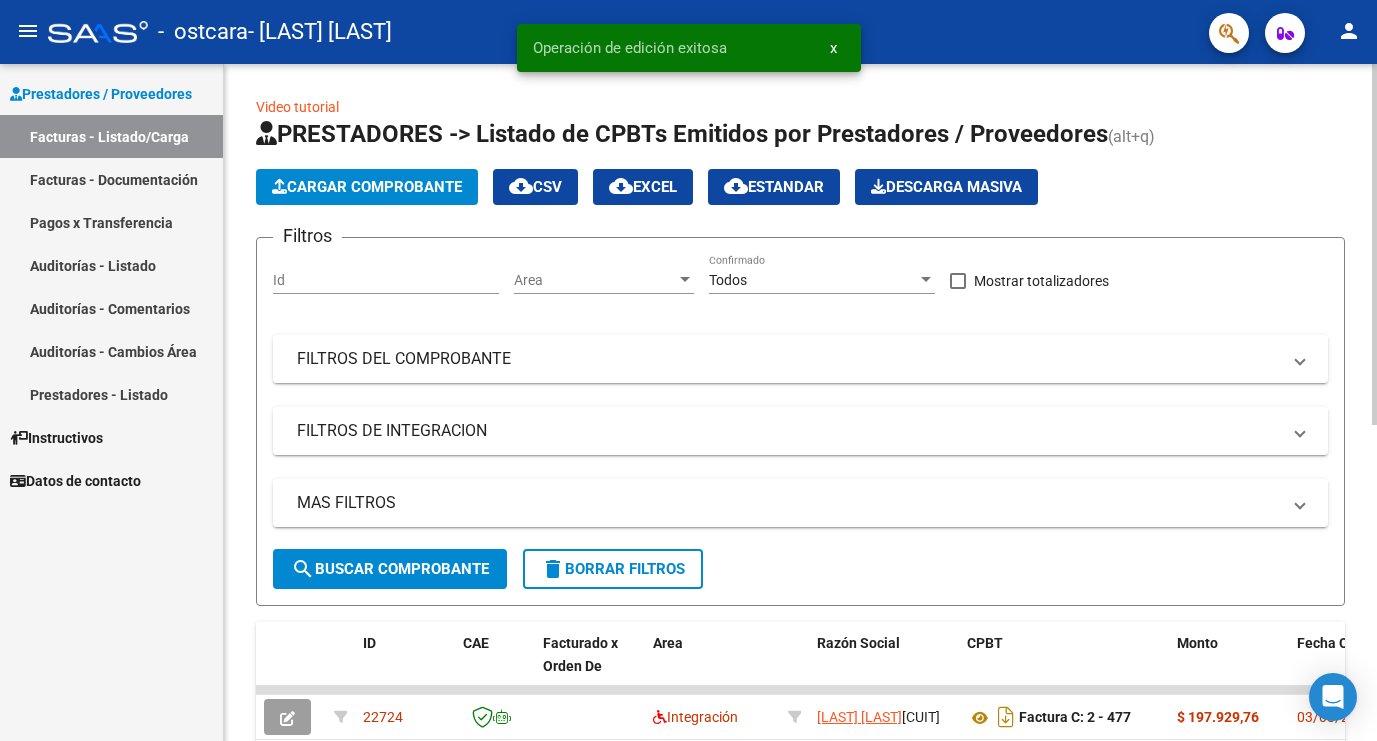 click on "Cargar Comprobante" 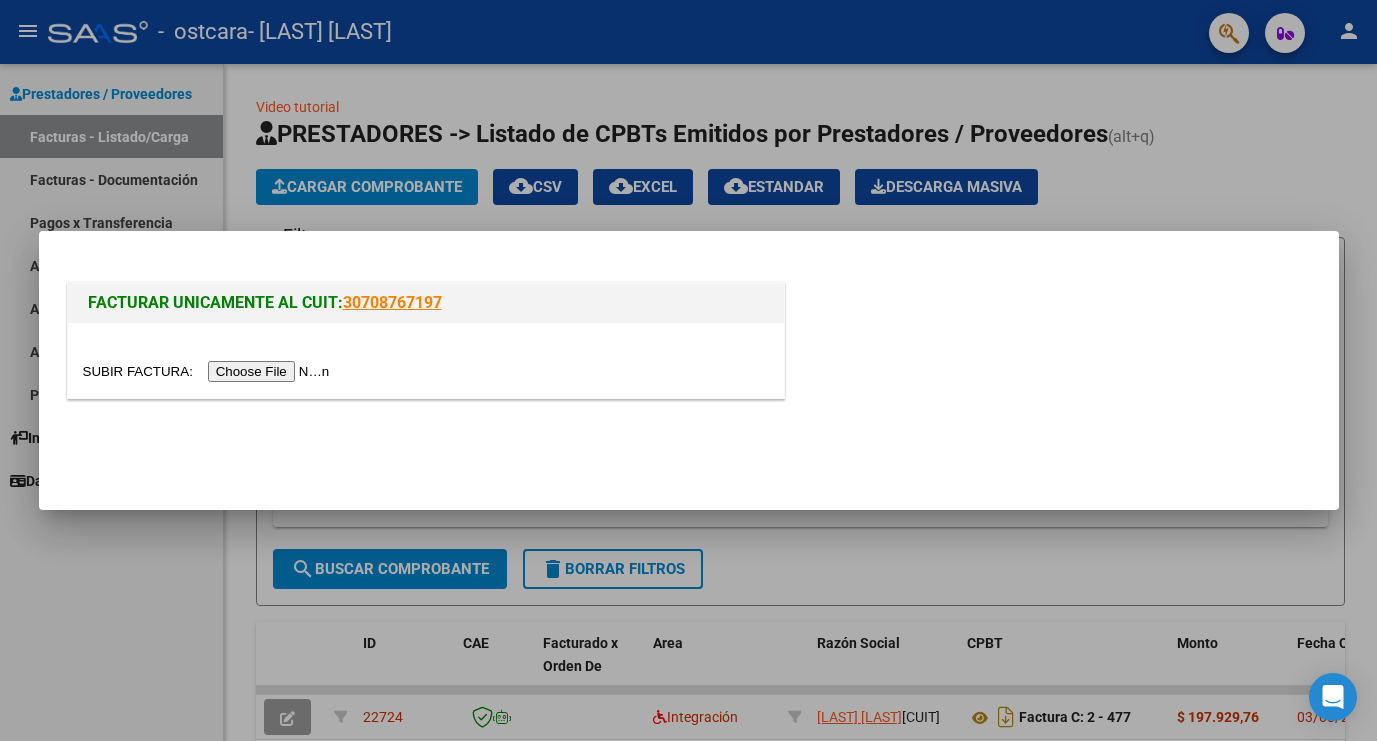click at bounding box center (209, 371) 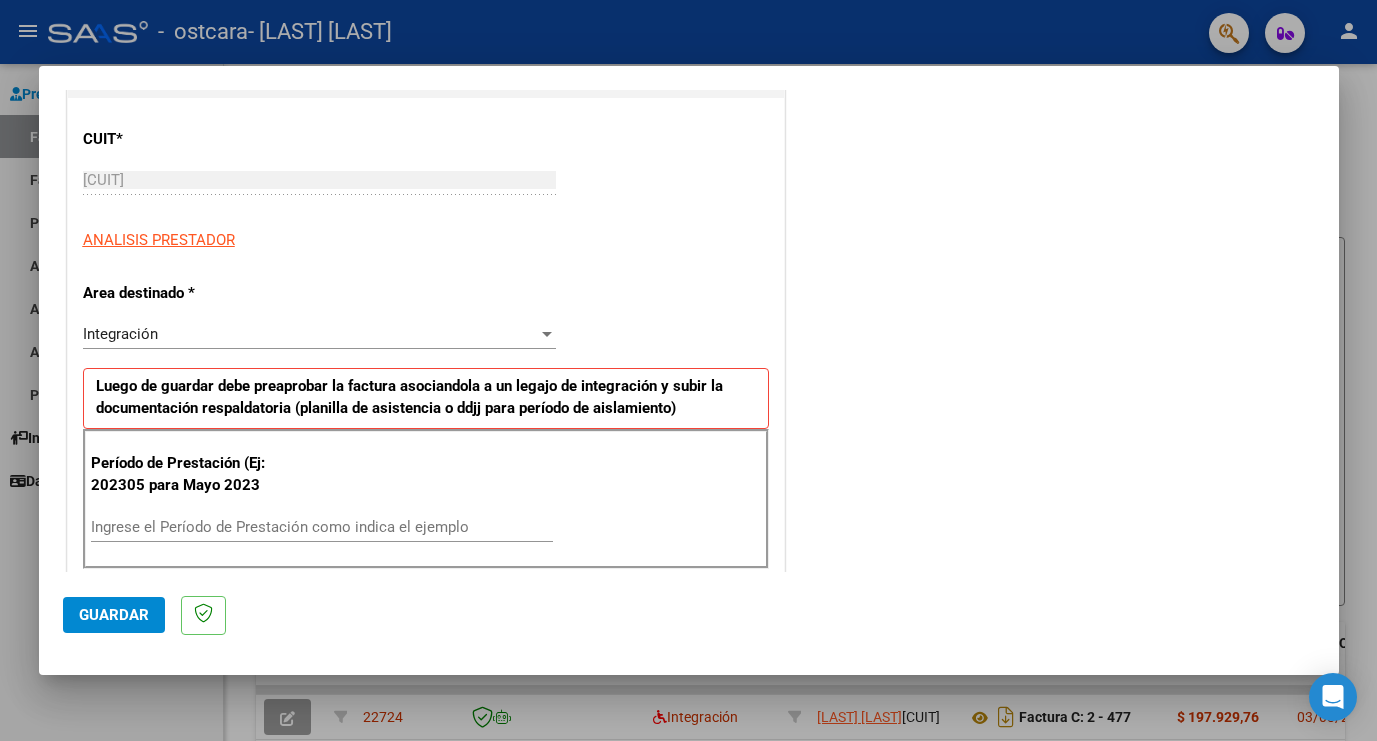 scroll, scrollTop: 326, scrollLeft: 0, axis: vertical 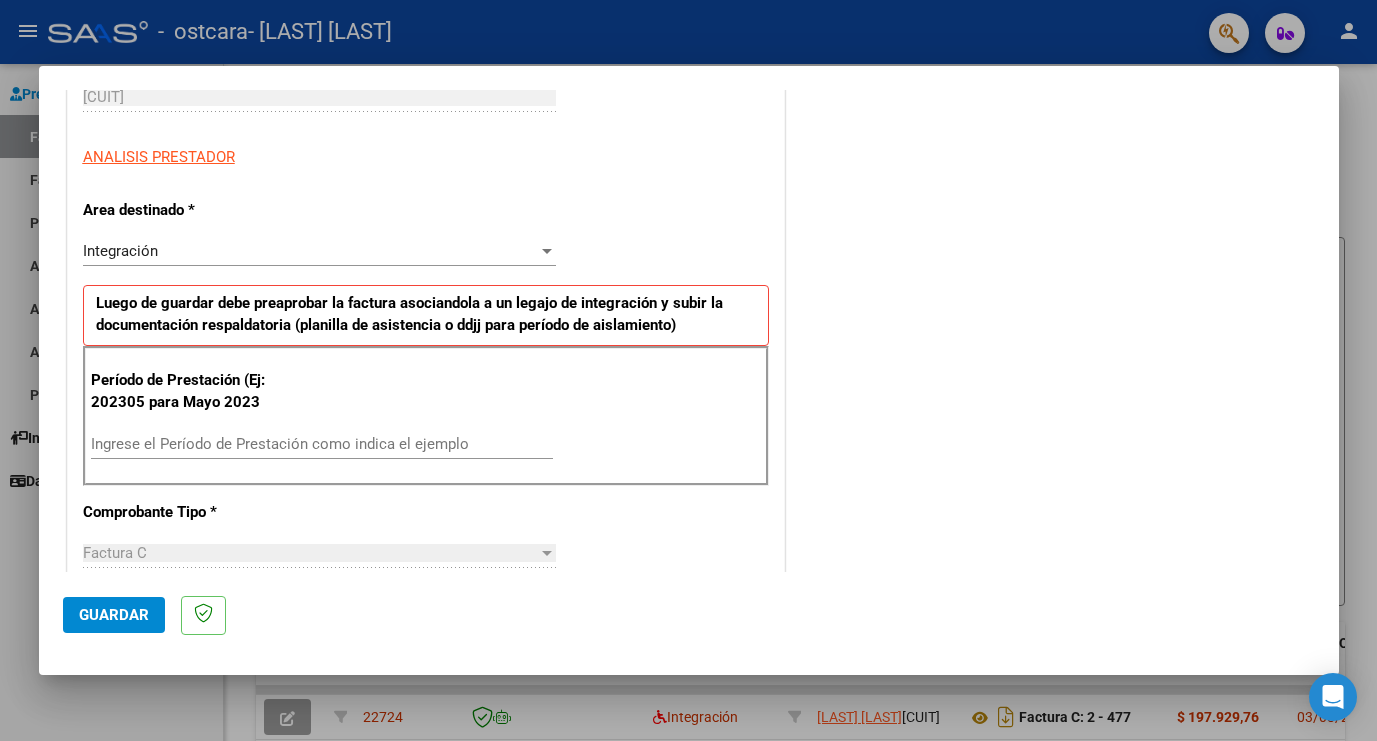 click on "Ingrese el Período de Prestación como indica el ejemplo" at bounding box center (322, 444) 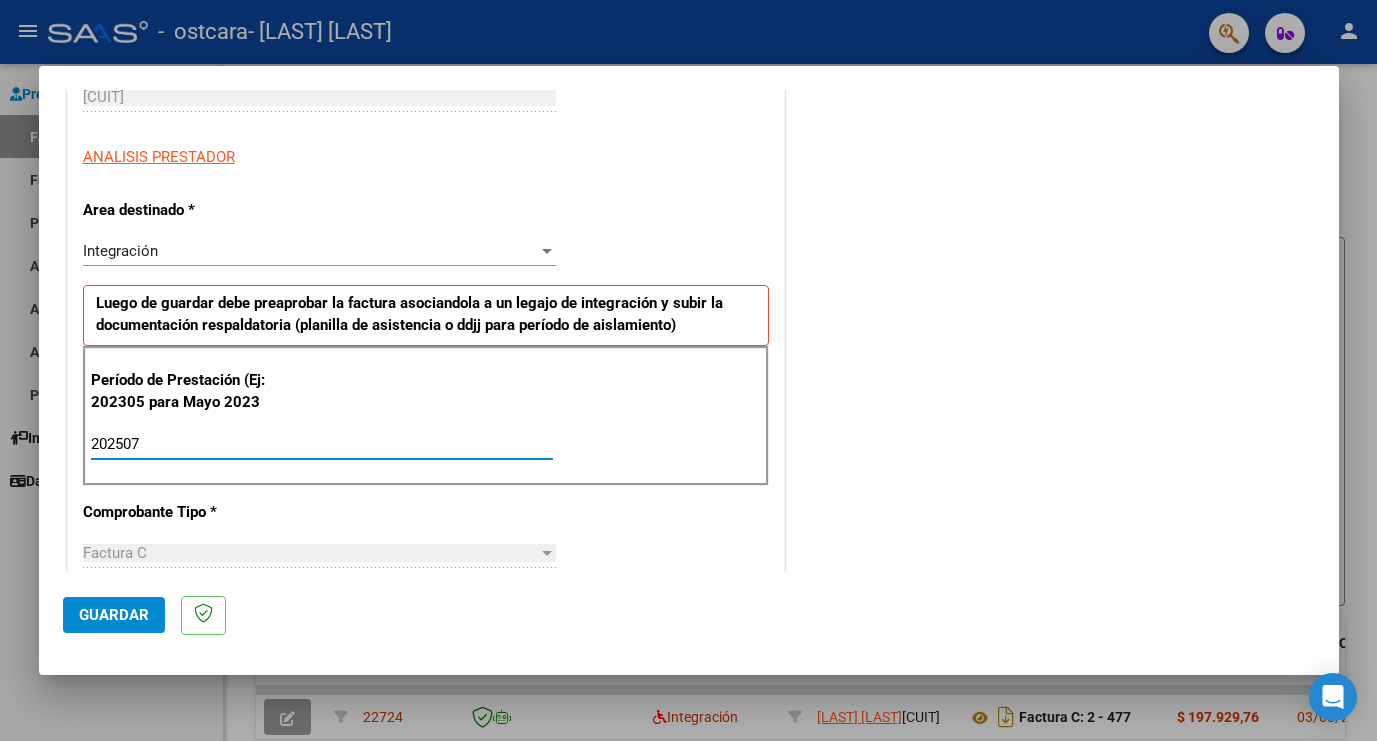 type on "202507" 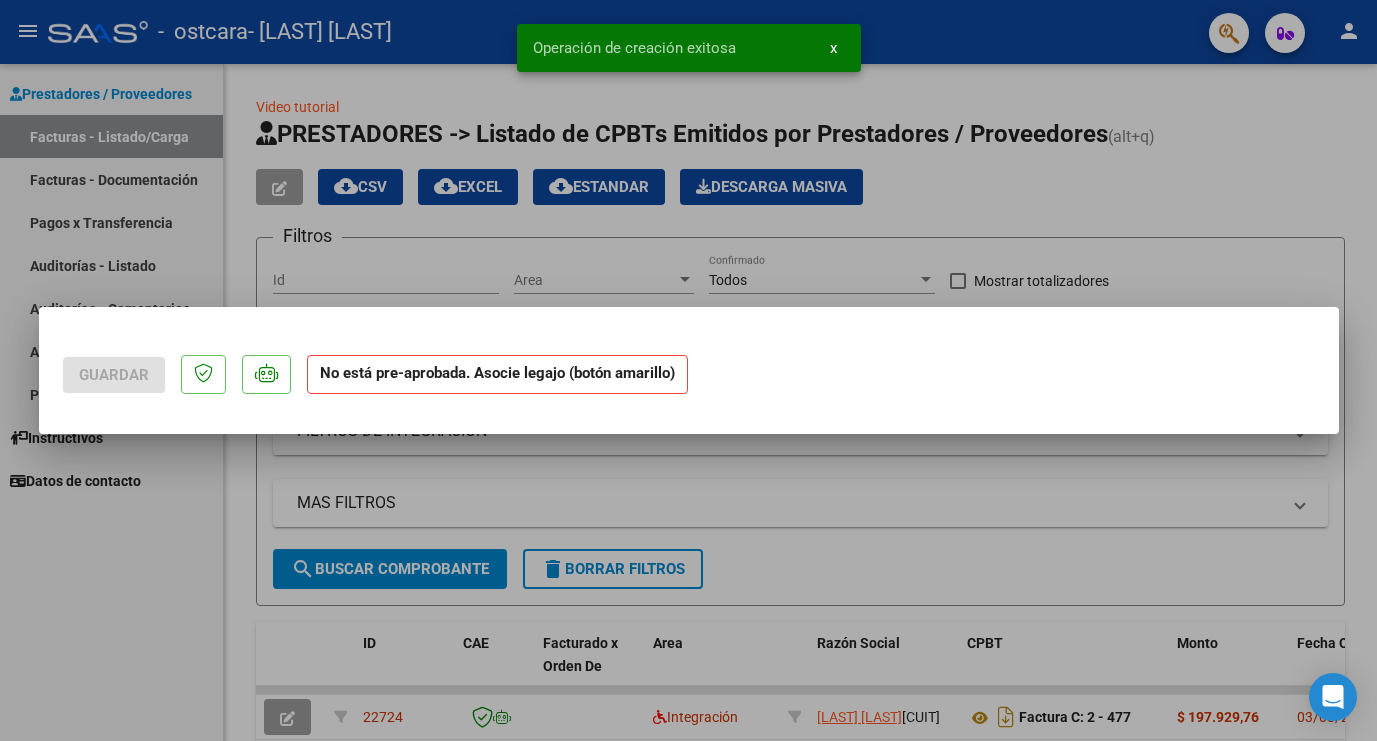 scroll, scrollTop: 0, scrollLeft: 0, axis: both 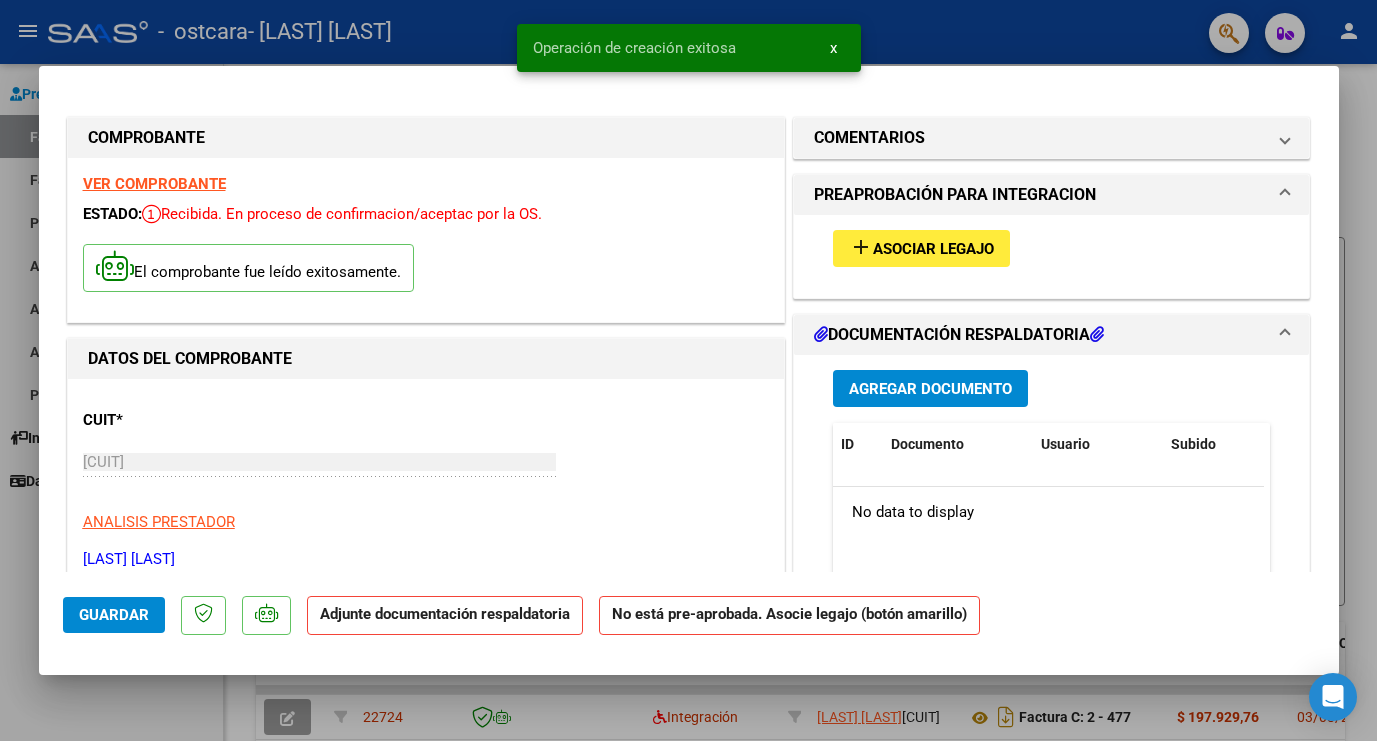 click on "Asociar Legajo" at bounding box center [933, 249] 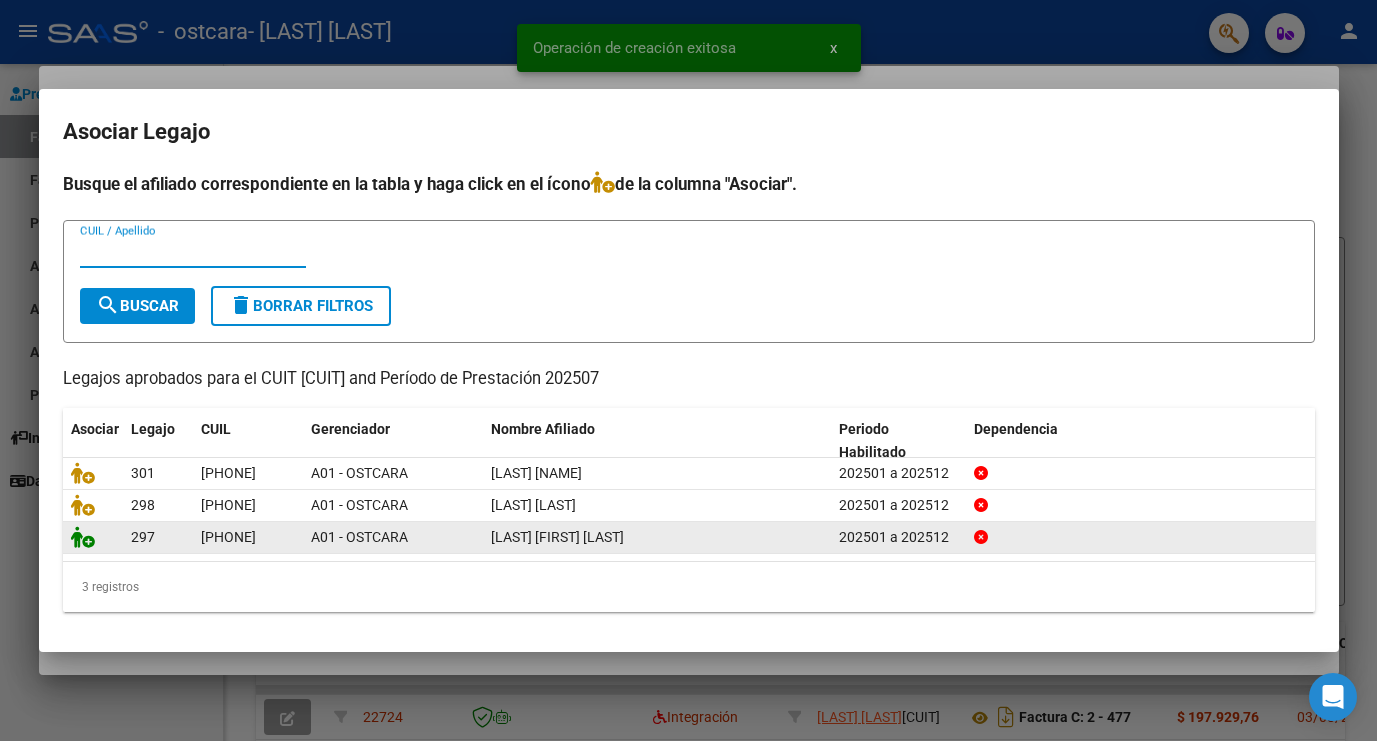 click 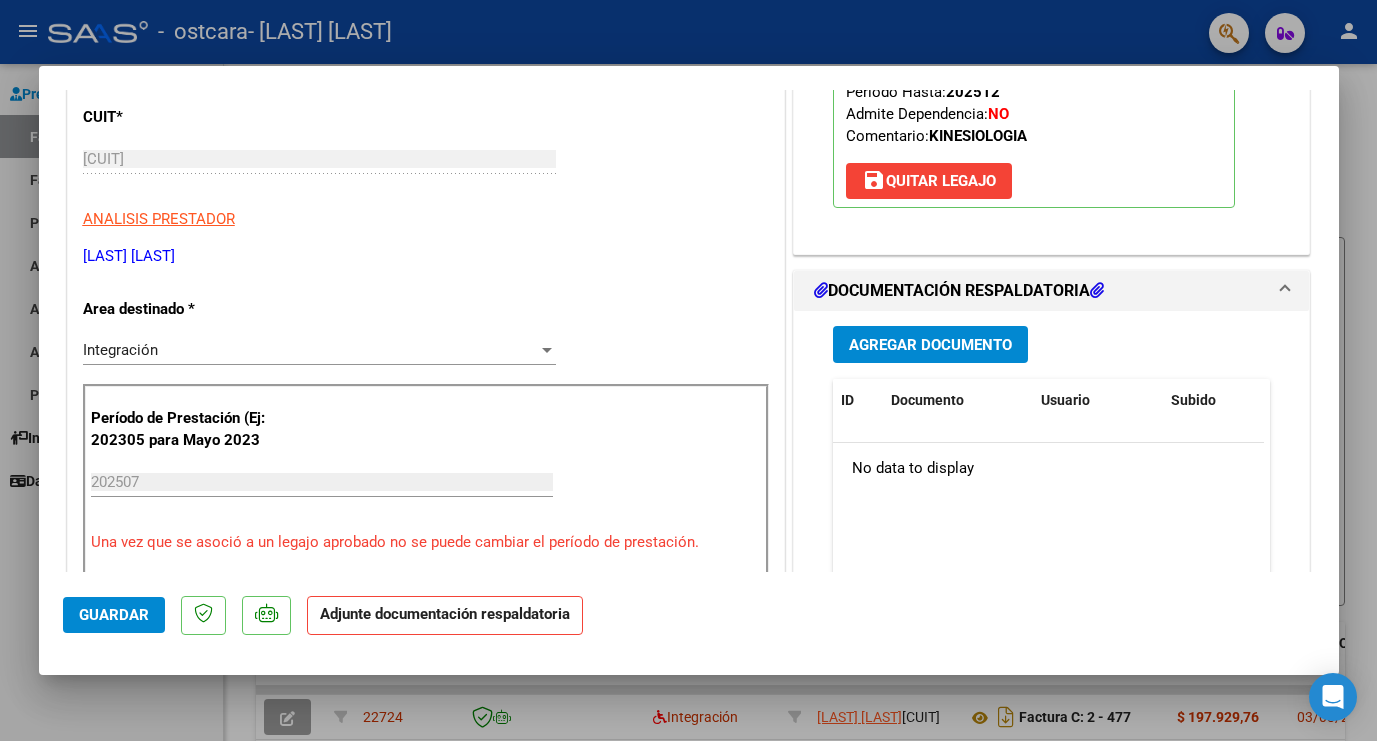 scroll, scrollTop: 330, scrollLeft: 0, axis: vertical 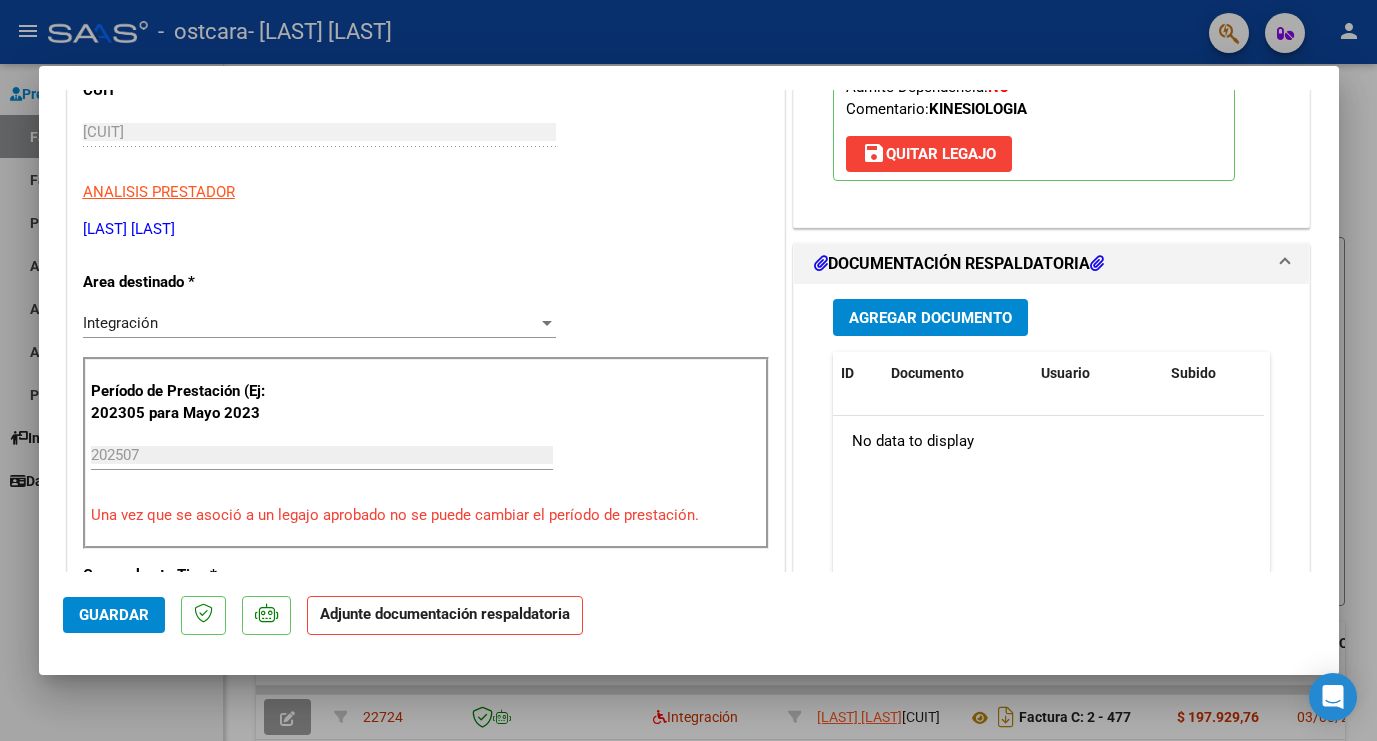 click on "Agregar Documento" at bounding box center [930, 318] 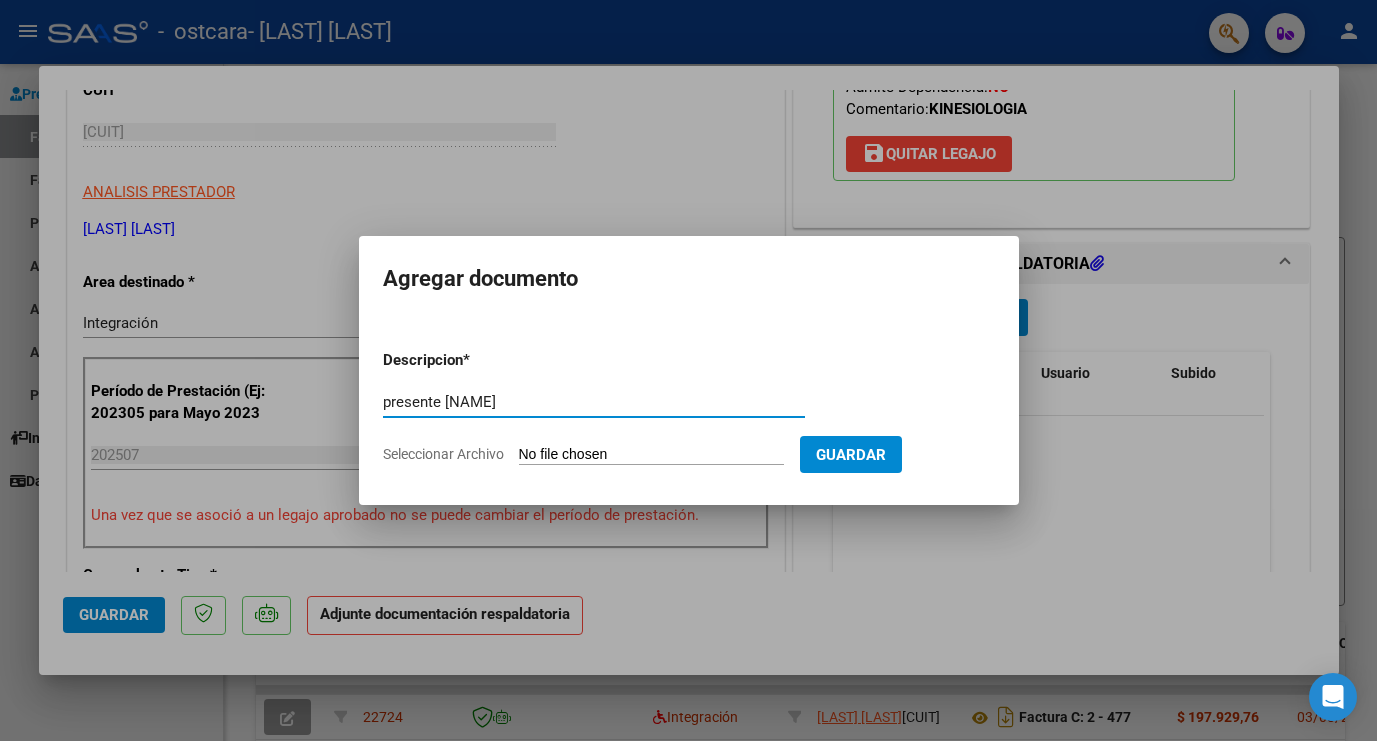 type on "presente [NAME]" 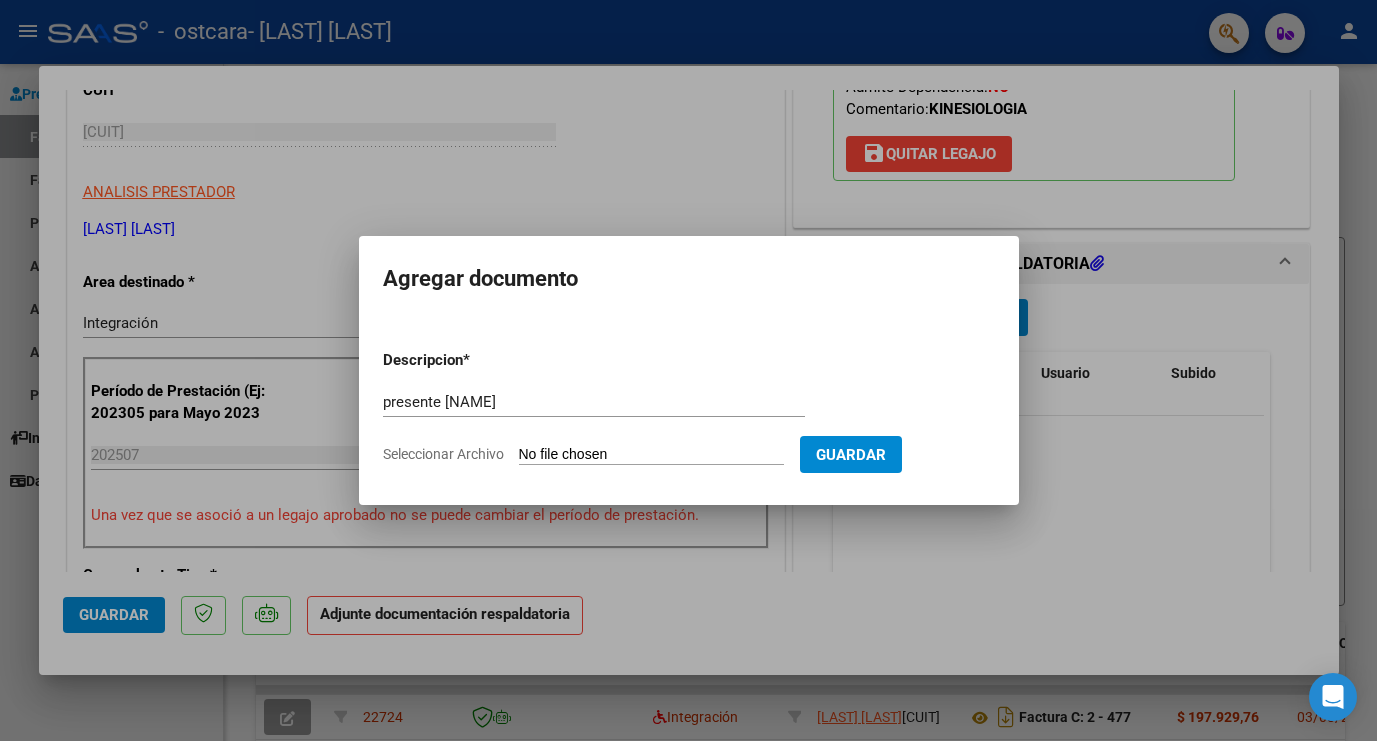 type on "C:\fakepath\p [NAME].pdf" 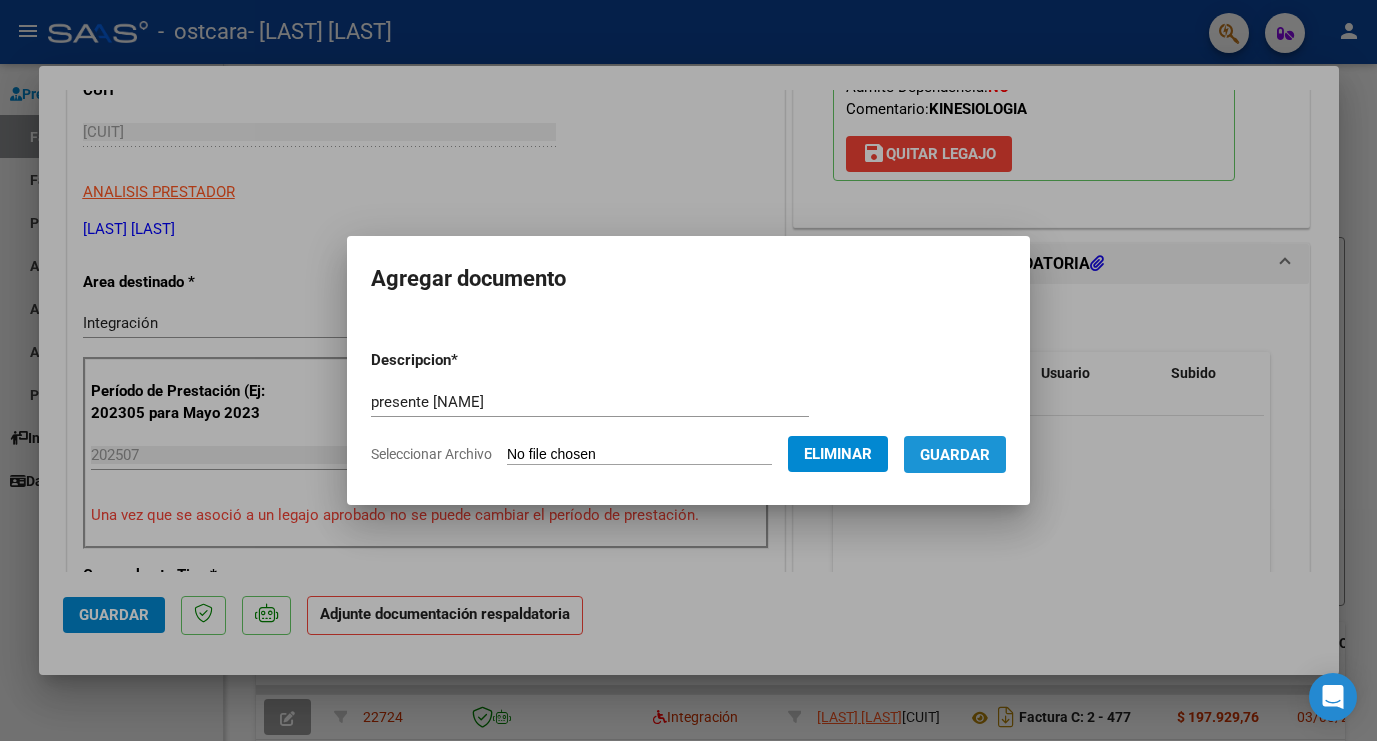 click on "Guardar" at bounding box center [955, 455] 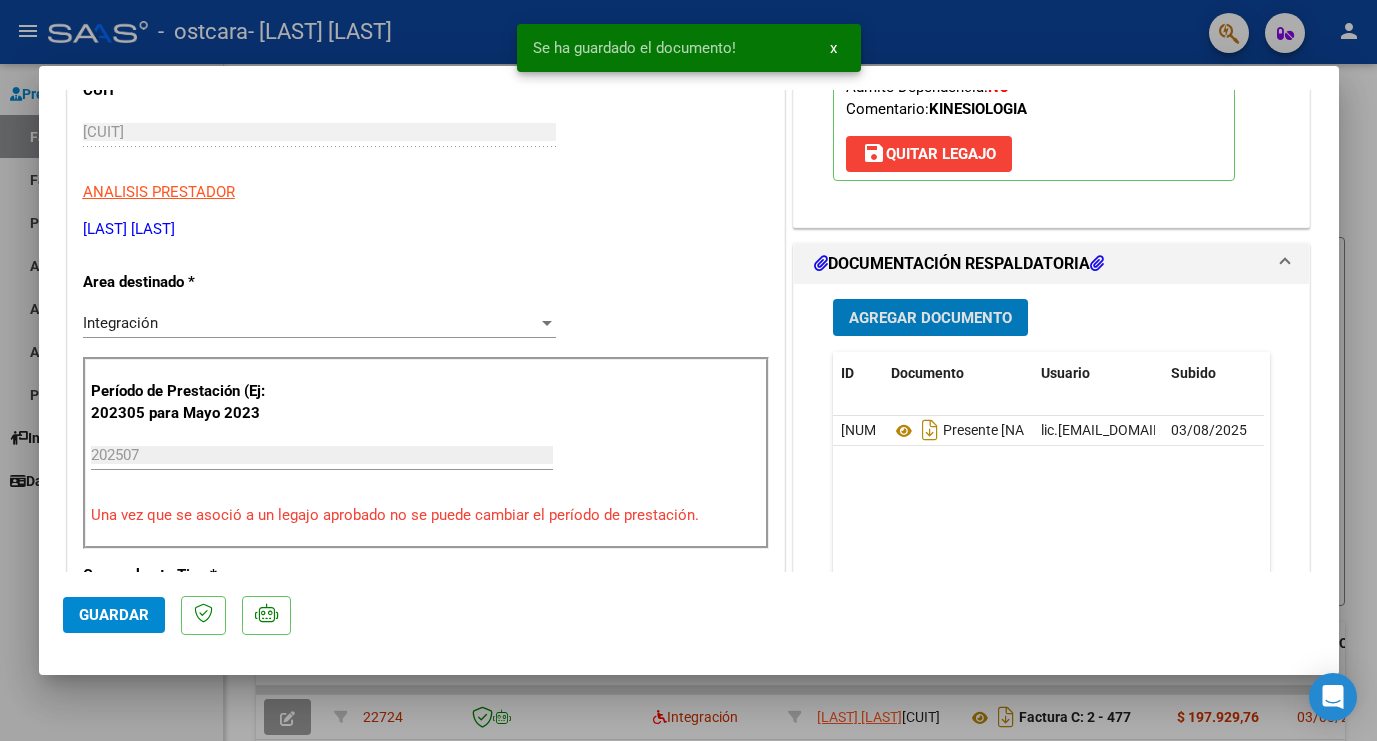 click on "Guardar" 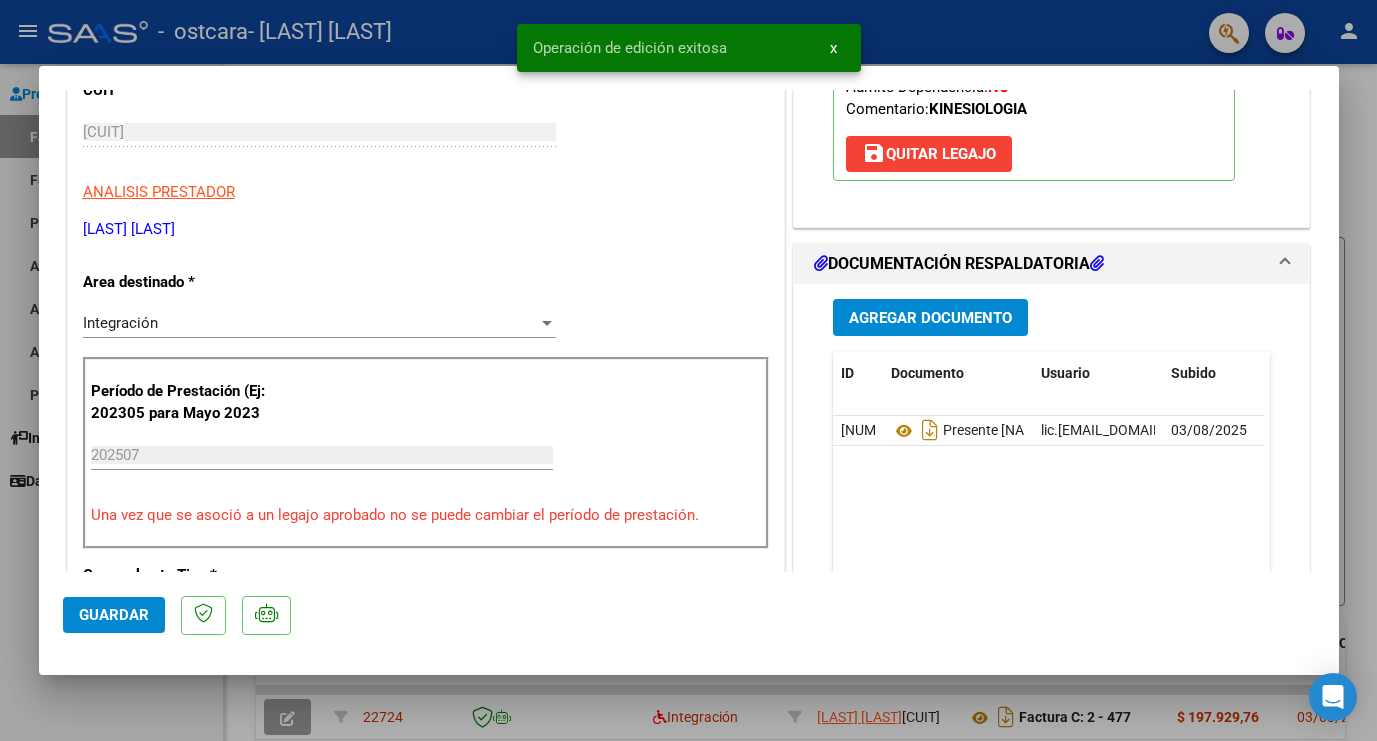 click at bounding box center [688, 370] 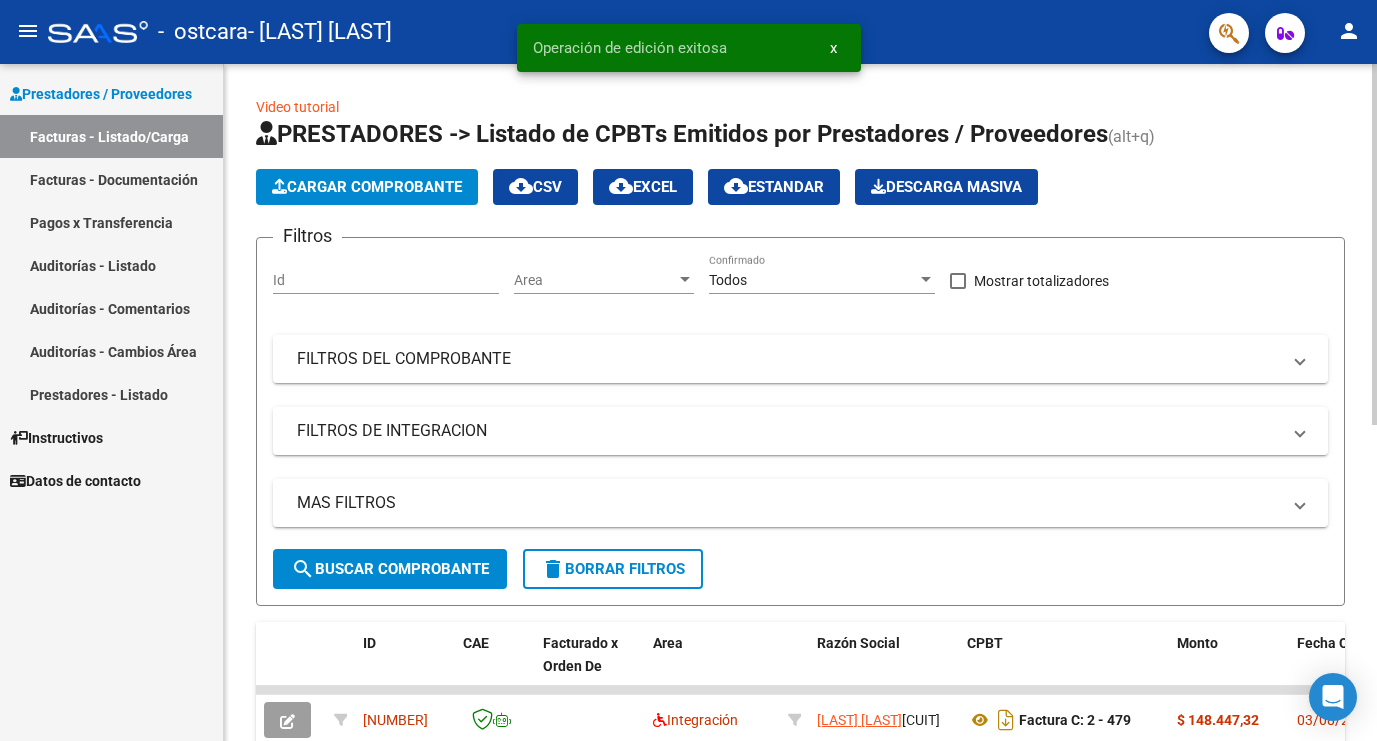 click on "Cargar Comprobante" 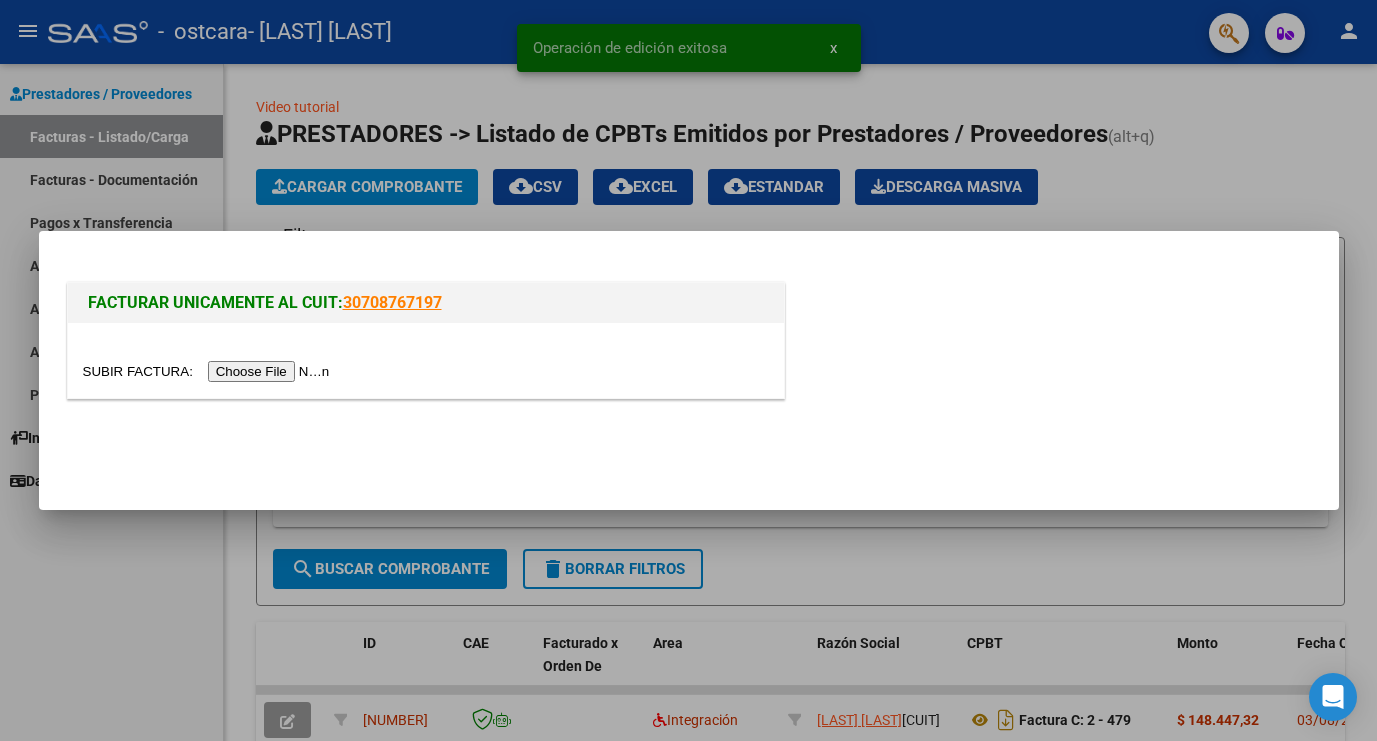 click at bounding box center [209, 371] 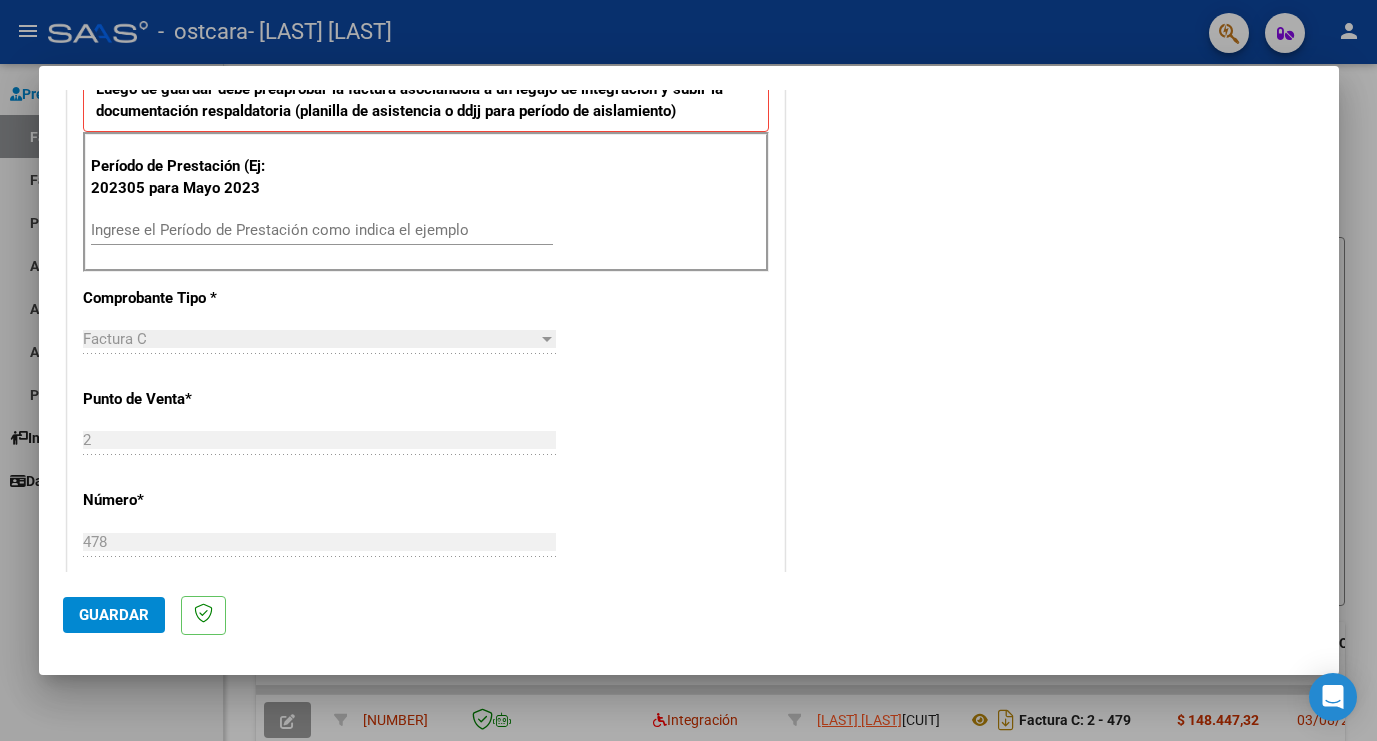 scroll, scrollTop: 541, scrollLeft: 0, axis: vertical 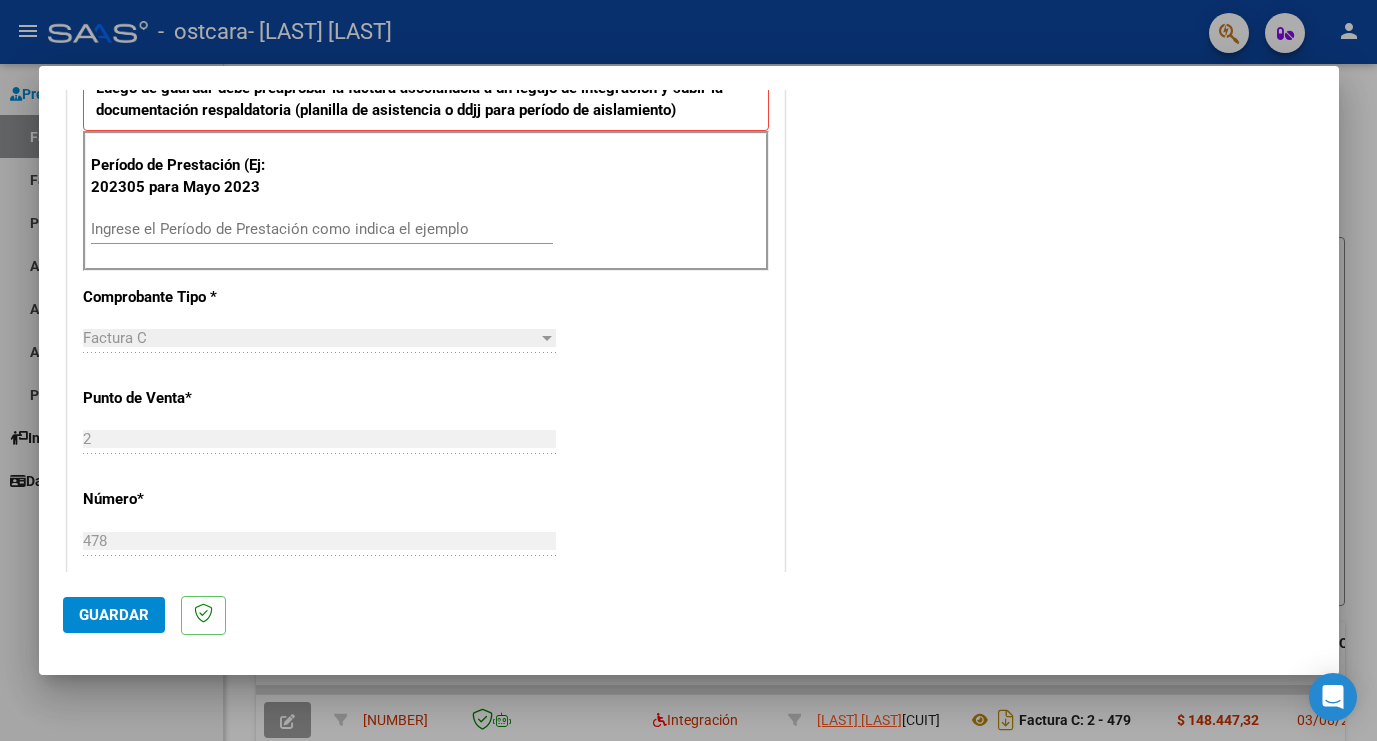 click on "Ingrese el Período de Prestación como indica el ejemplo" at bounding box center [322, 229] 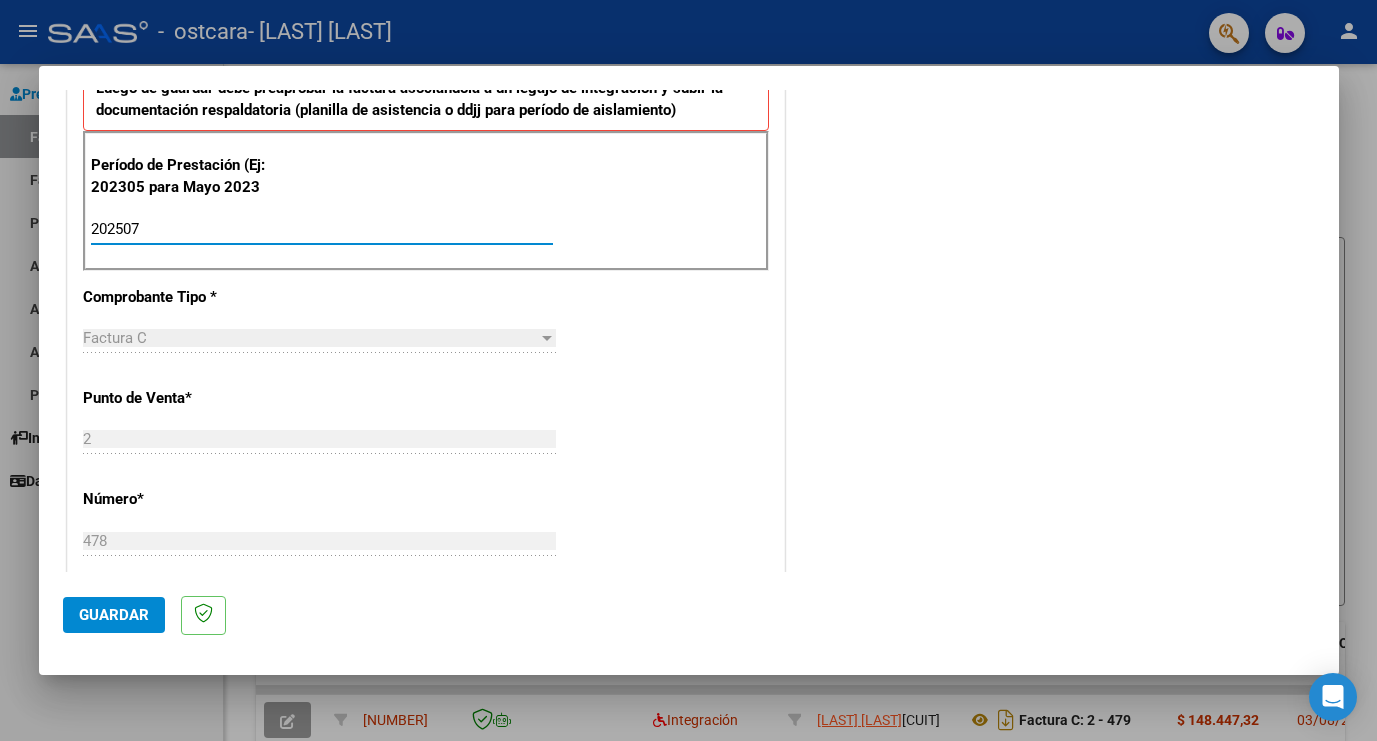 type on "202507" 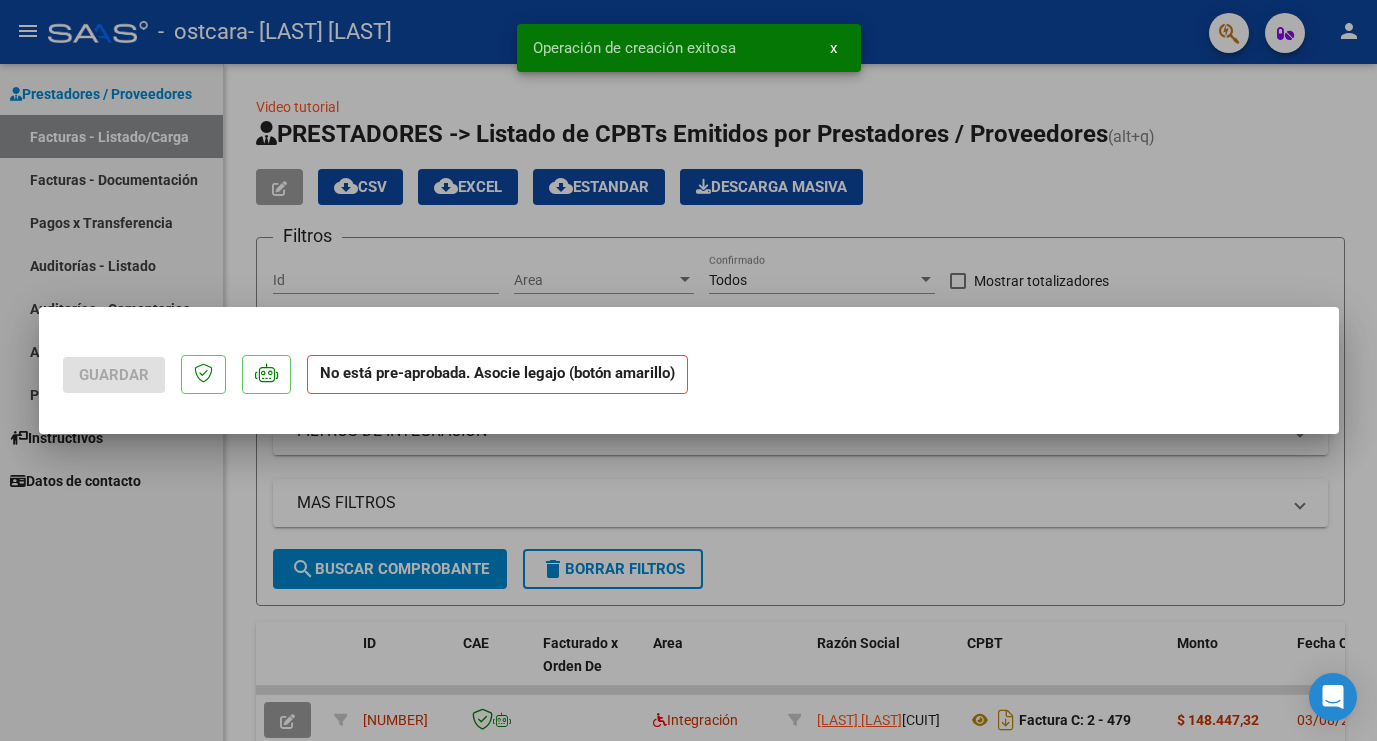 scroll, scrollTop: 0, scrollLeft: 0, axis: both 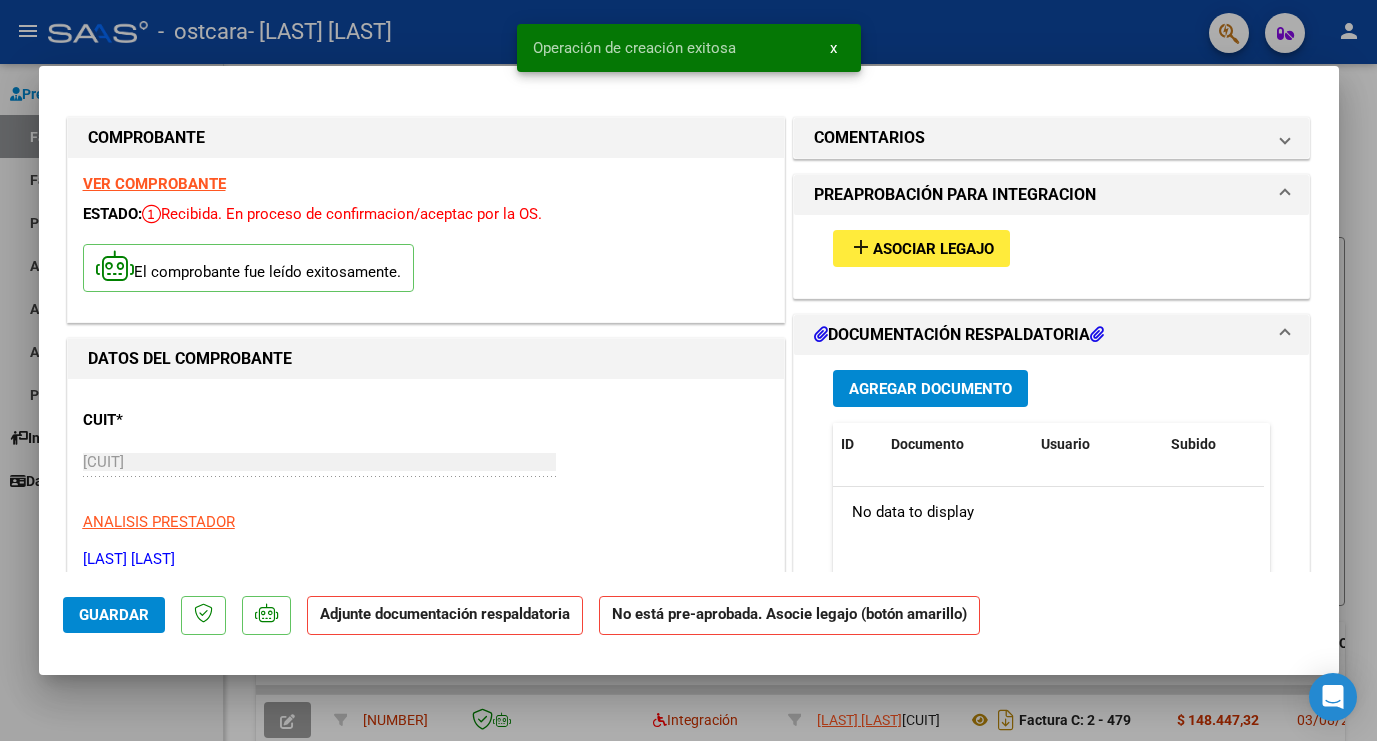click on "add Asociar Legajo" at bounding box center [921, 248] 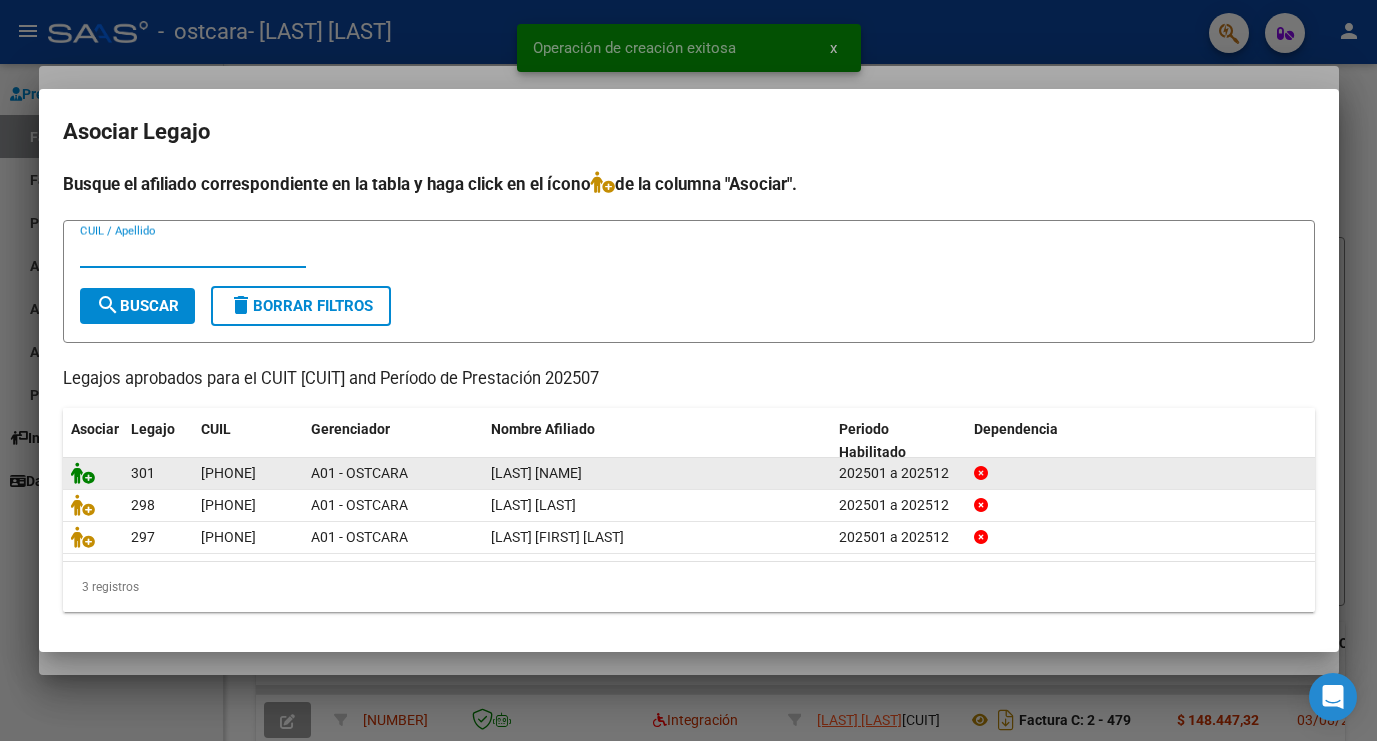 click 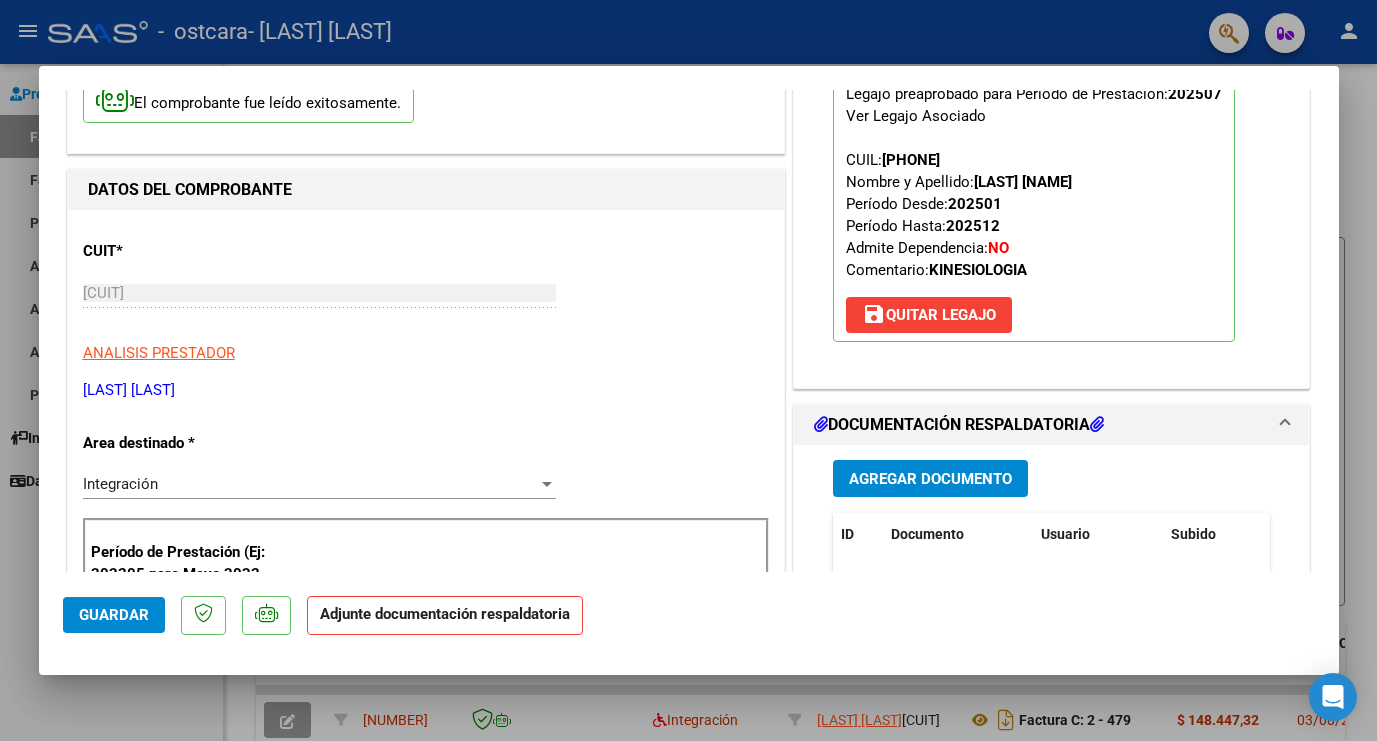 scroll, scrollTop: 193, scrollLeft: 0, axis: vertical 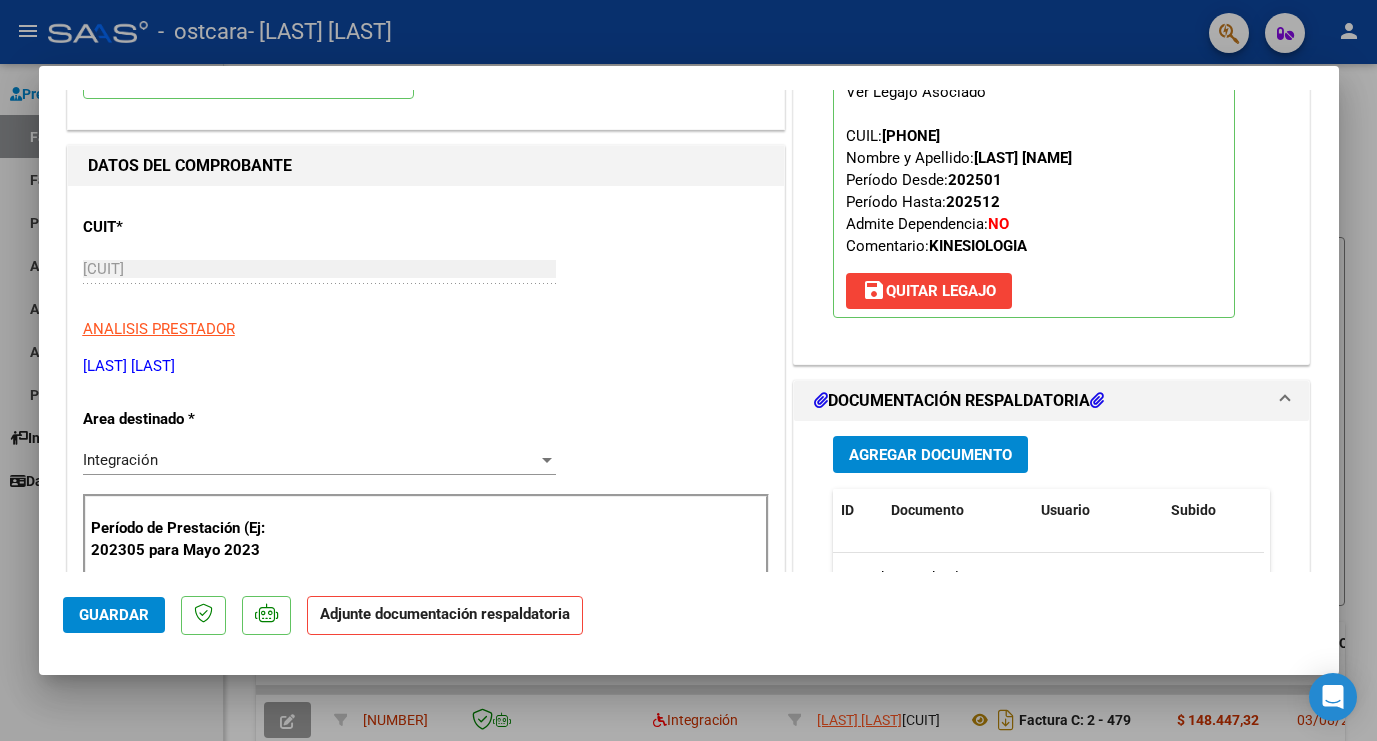 click on "Agregar Documento" at bounding box center (930, 455) 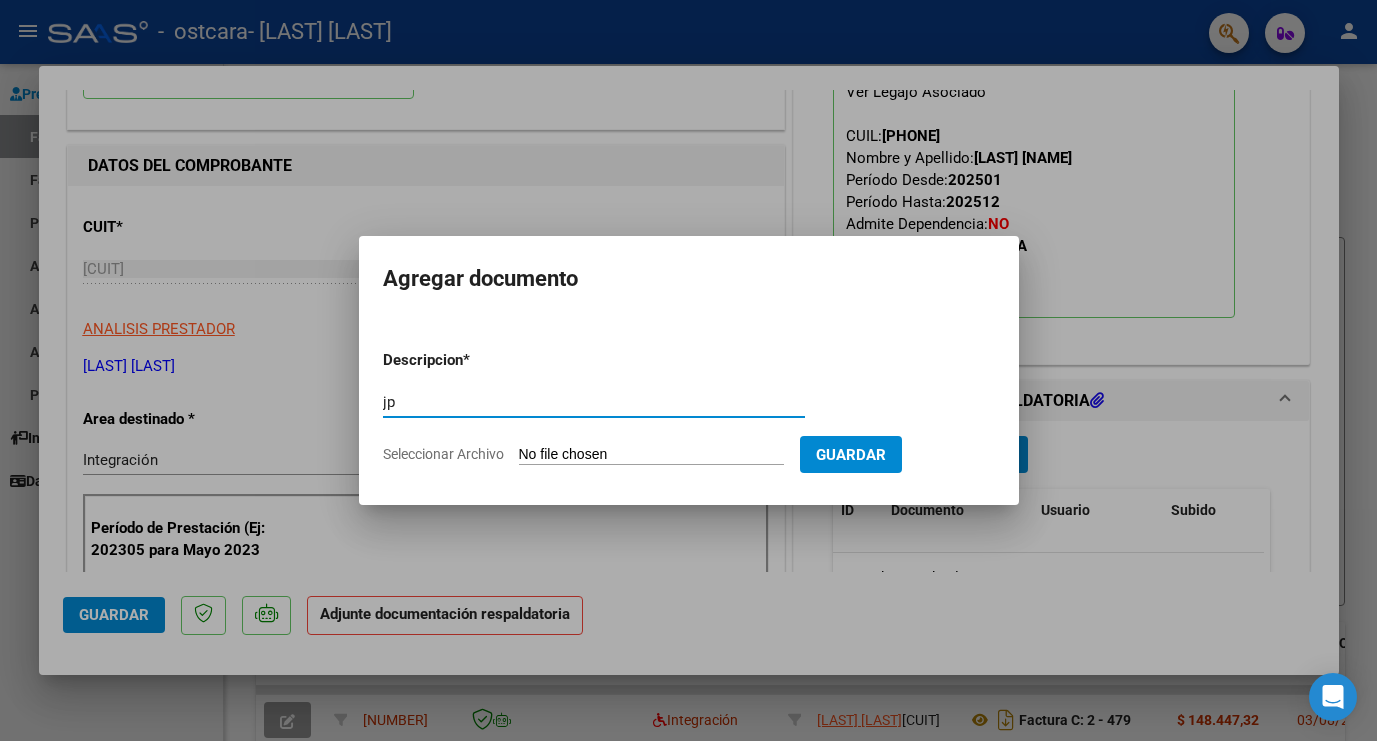 type on "j" 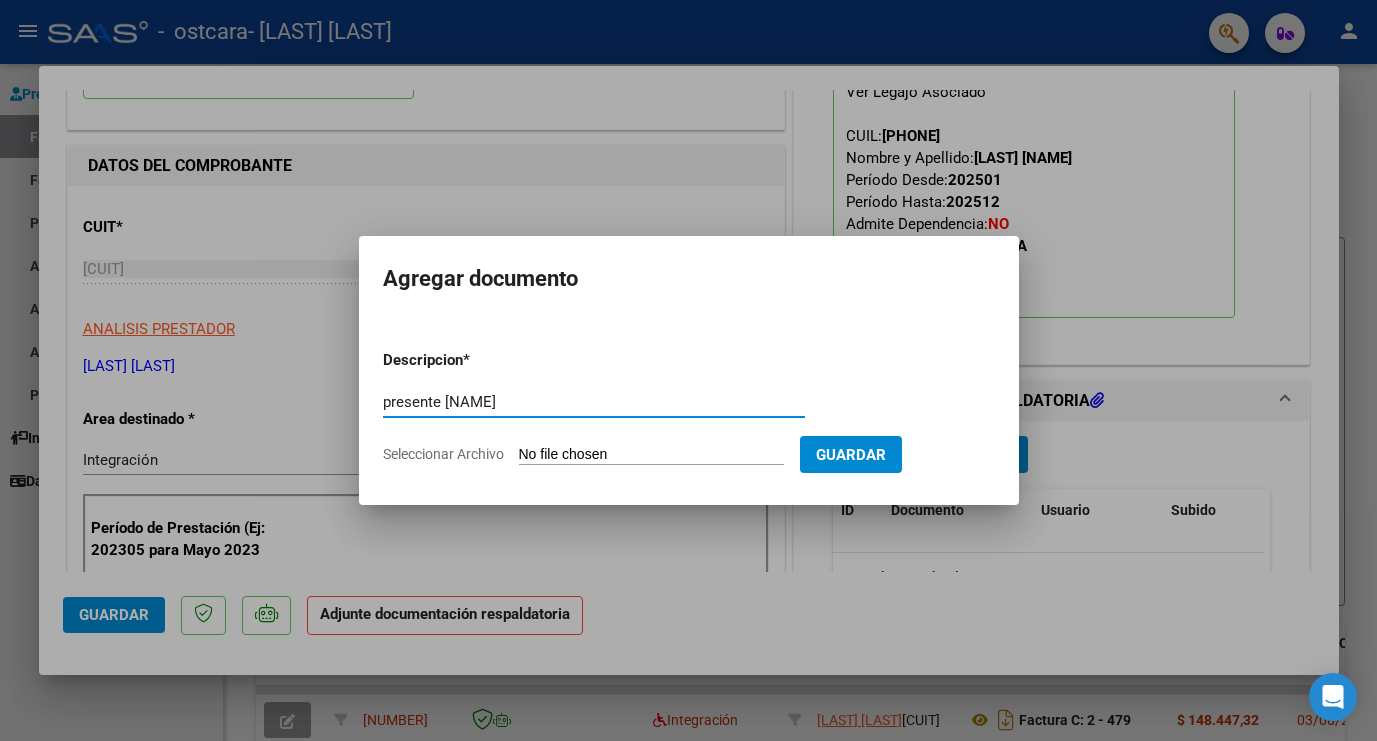 type on "presente [NAME]" 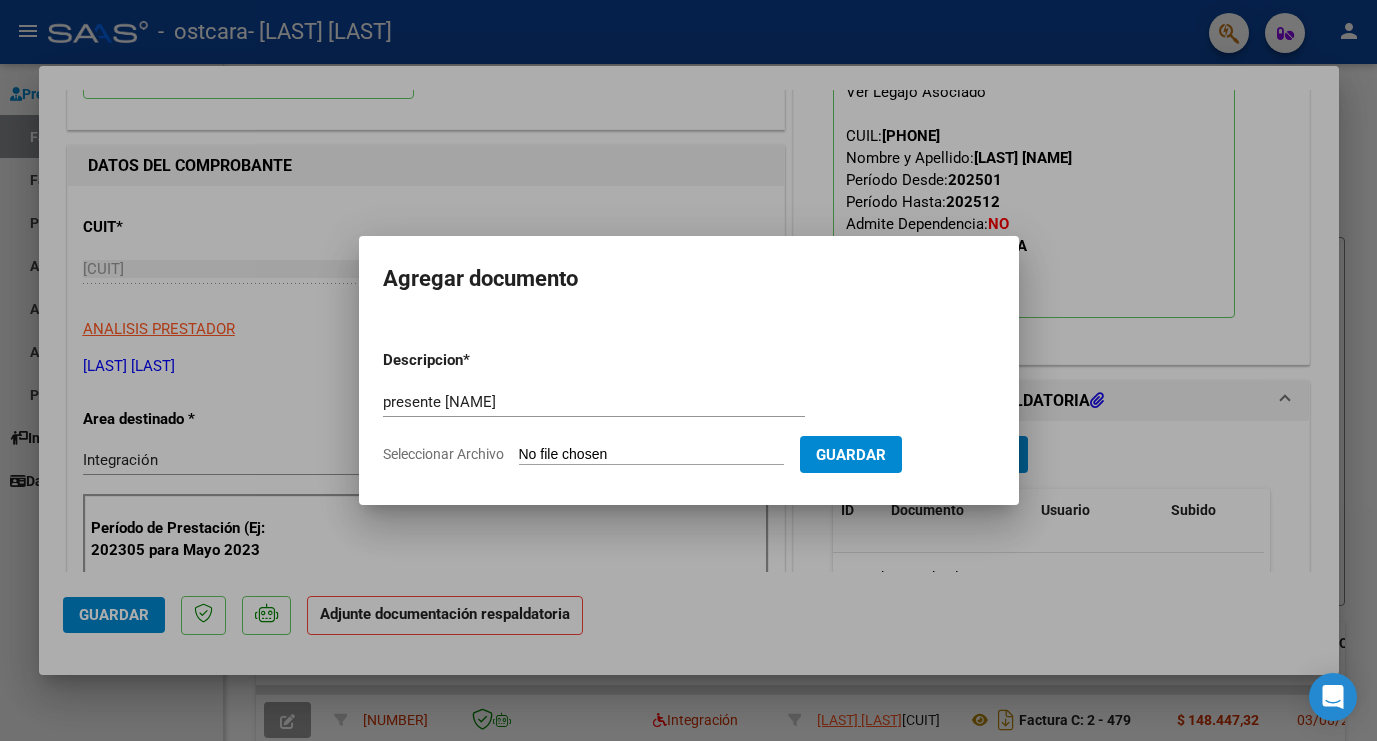 type on "C:\fakepath\p [NAME].pdf" 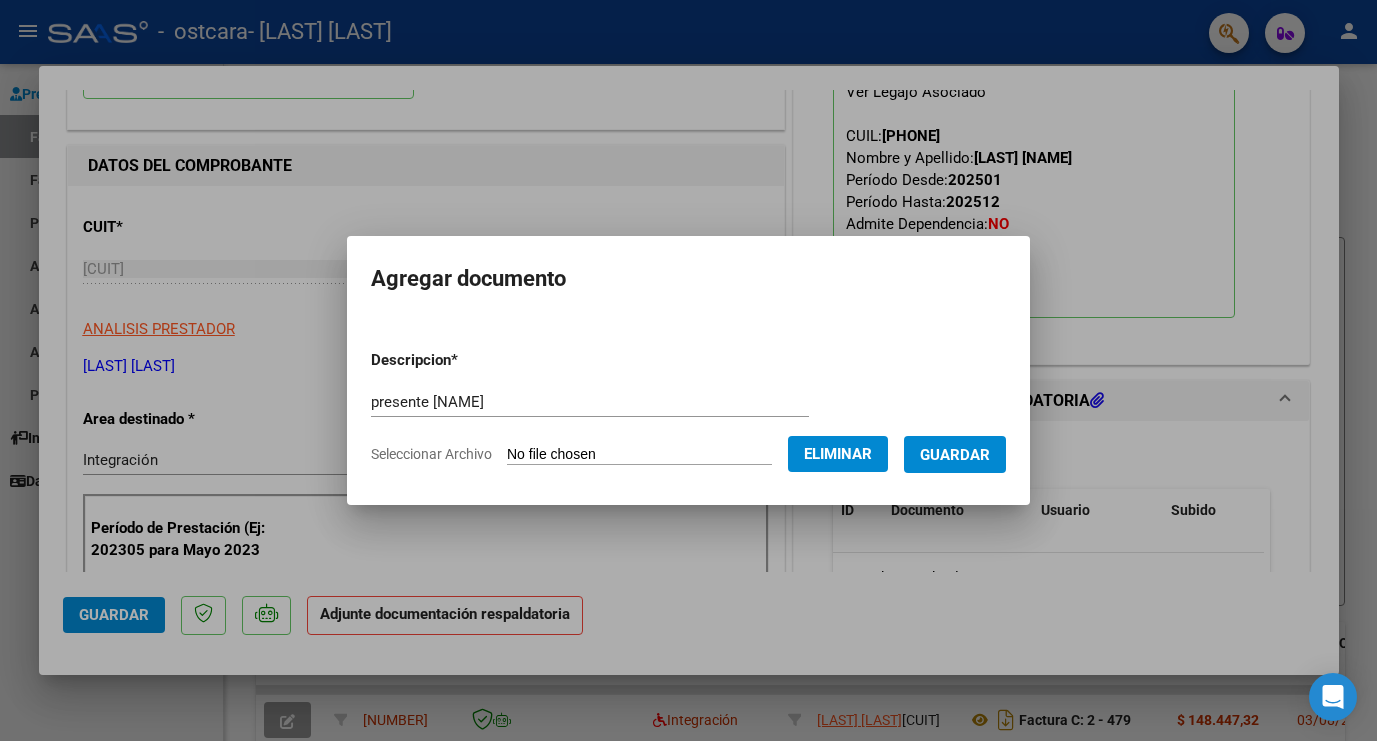 click on "Guardar" at bounding box center [955, 455] 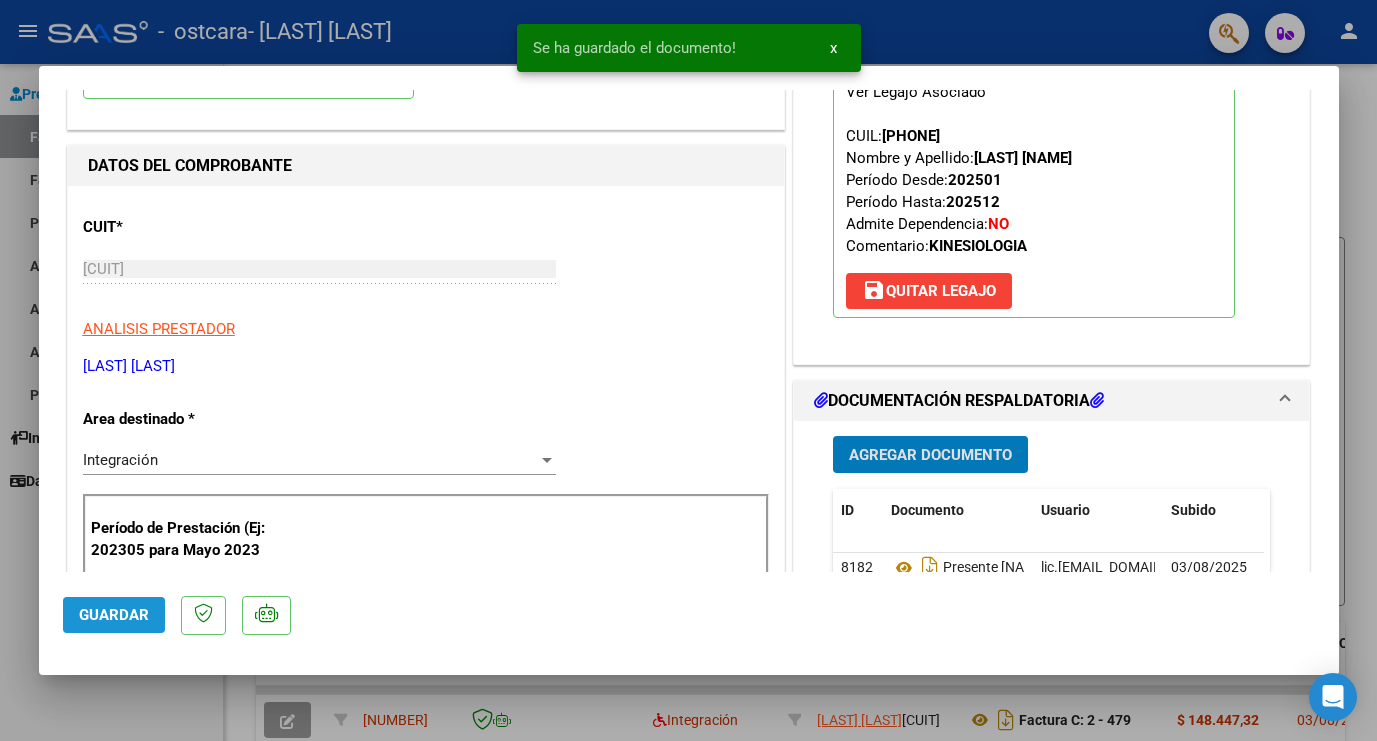 click on "Guardar" 